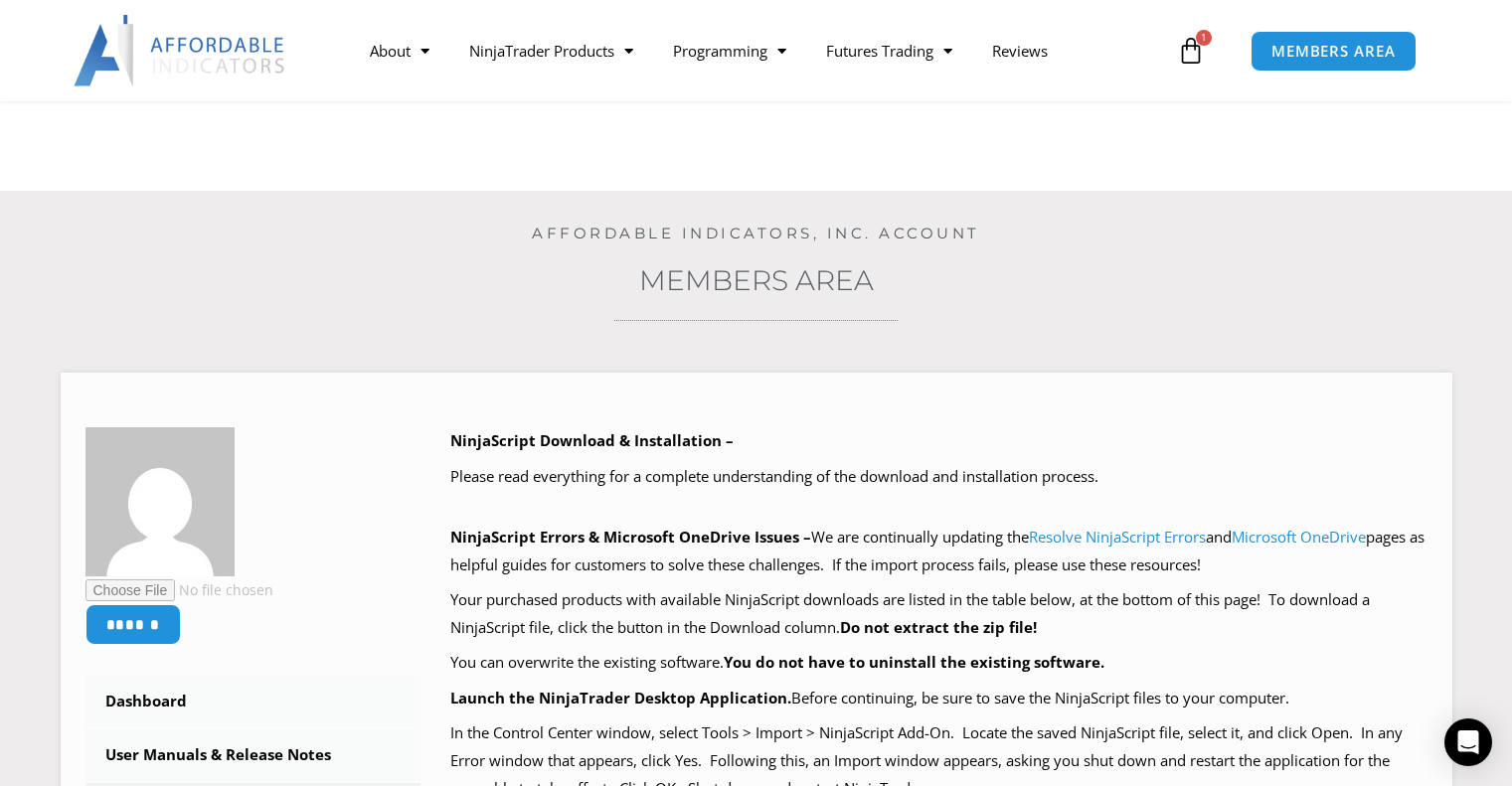 scroll, scrollTop: 589, scrollLeft: 0, axis: vertical 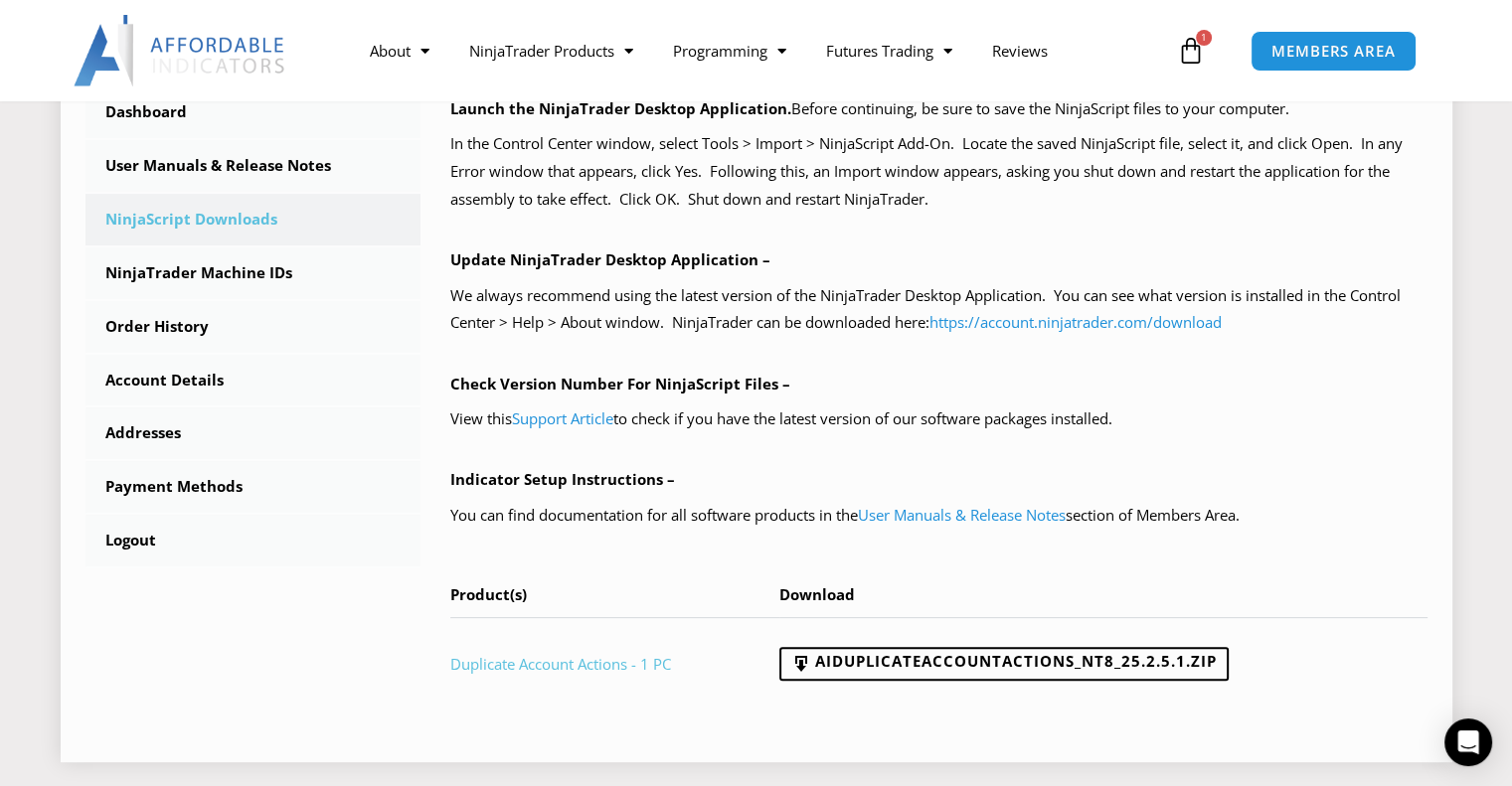 click on "Duplicate Account Actions - 1 PC" at bounding box center (561, 664) 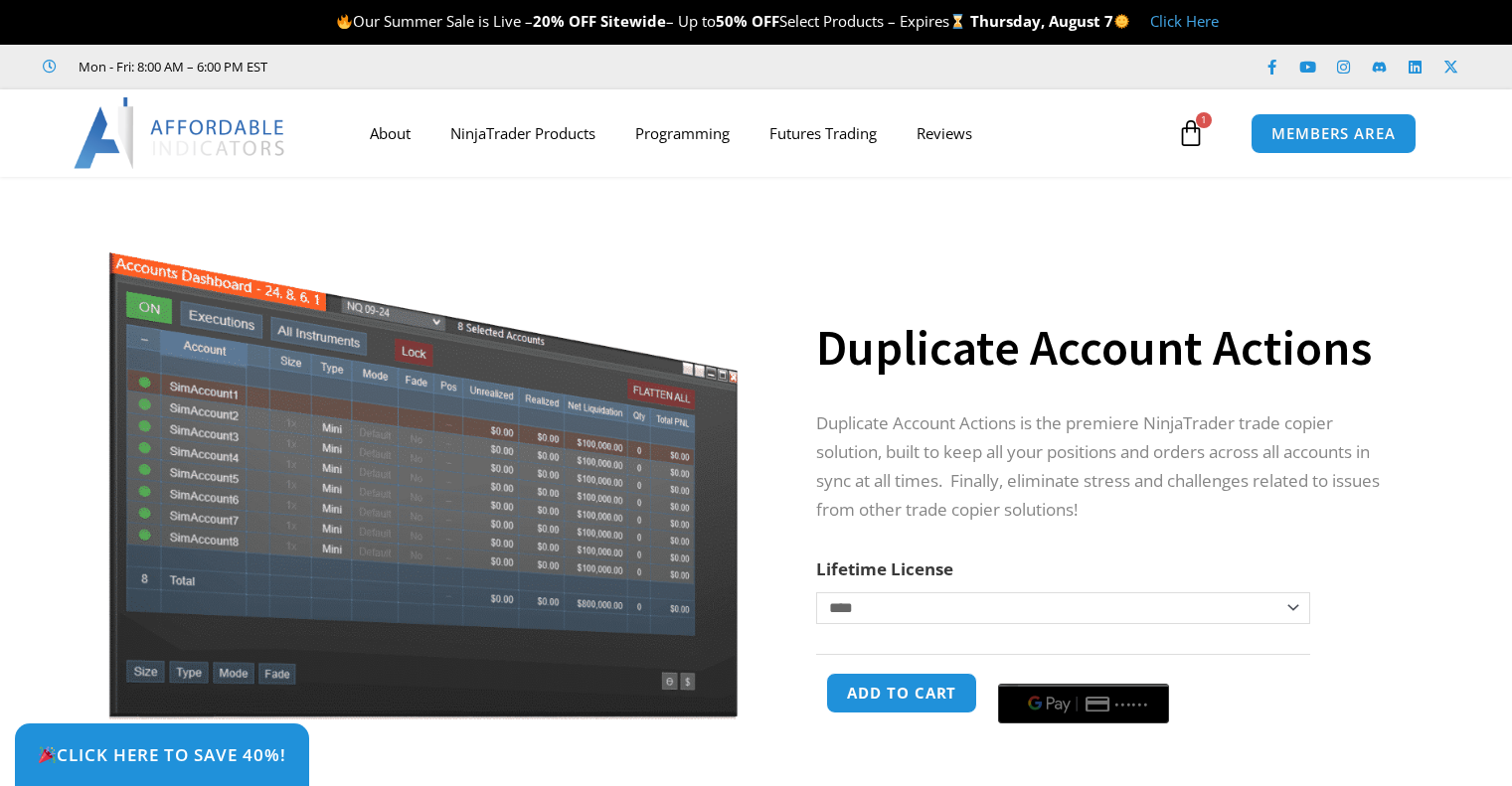 scroll, scrollTop: 0, scrollLeft: 0, axis: both 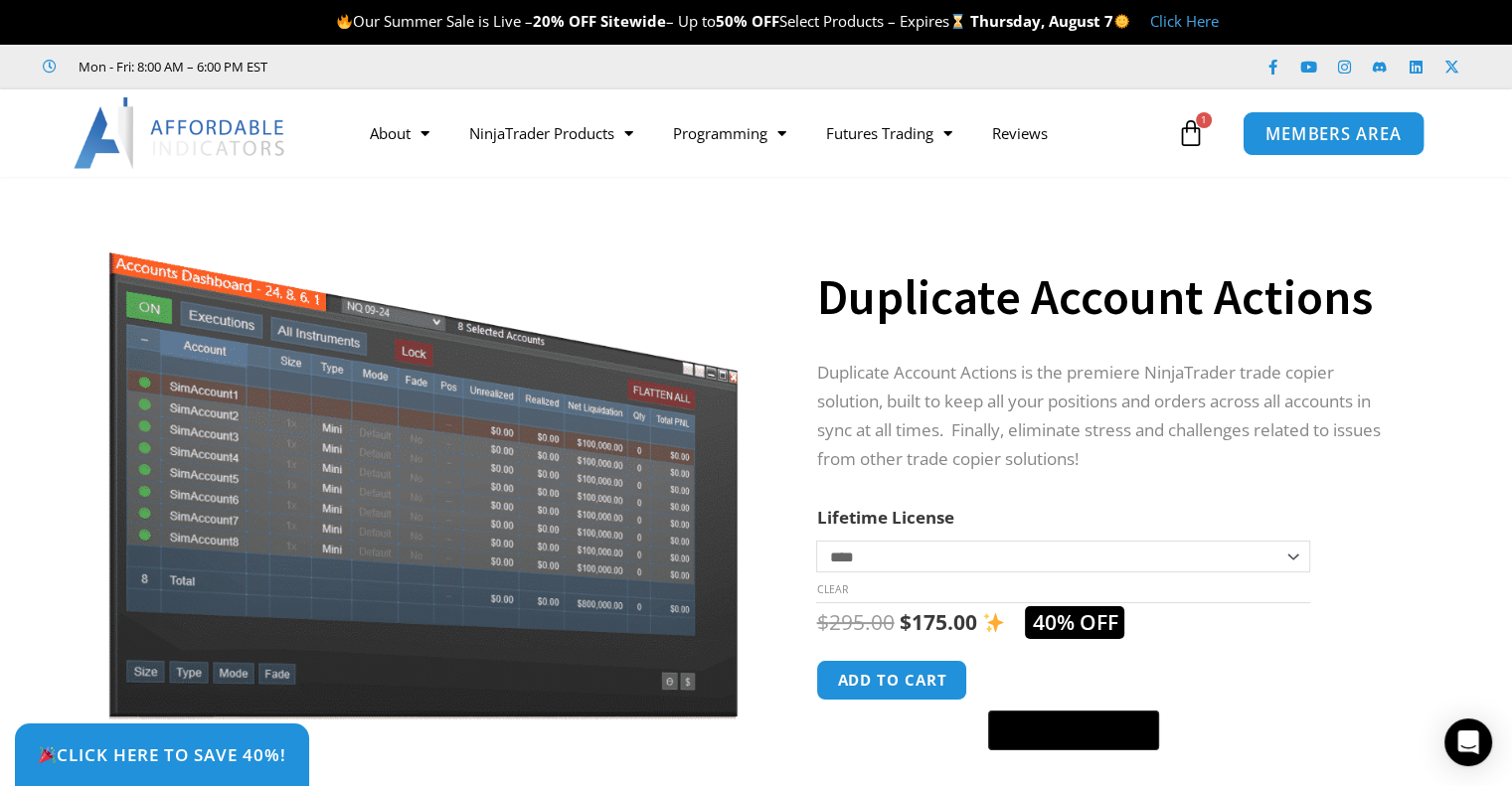 click on "MEMBERS AREA" at bounding box center (1333, 133) 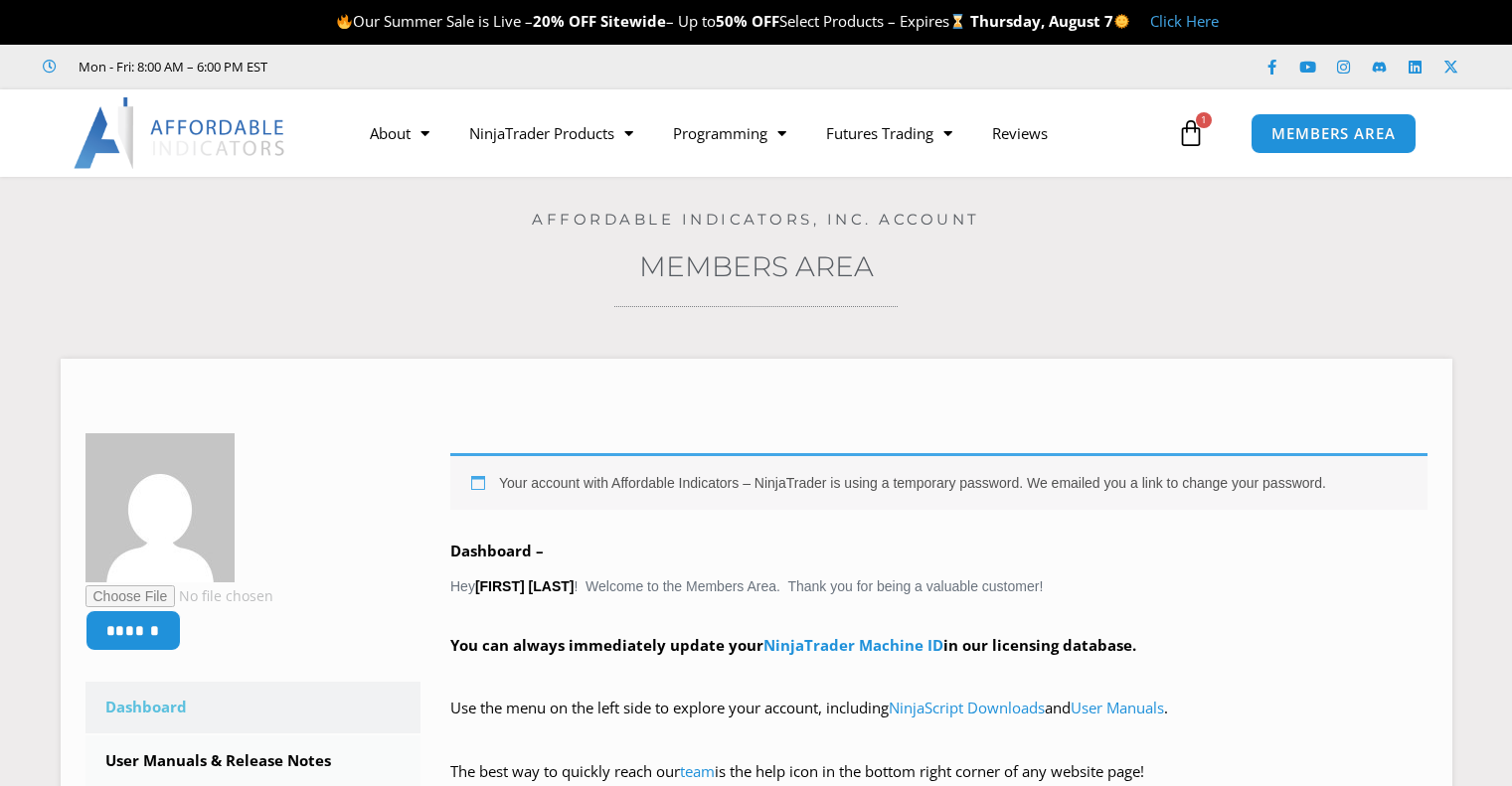 scroll, scrollTop: 0, scrollLeft: 0, axis: both 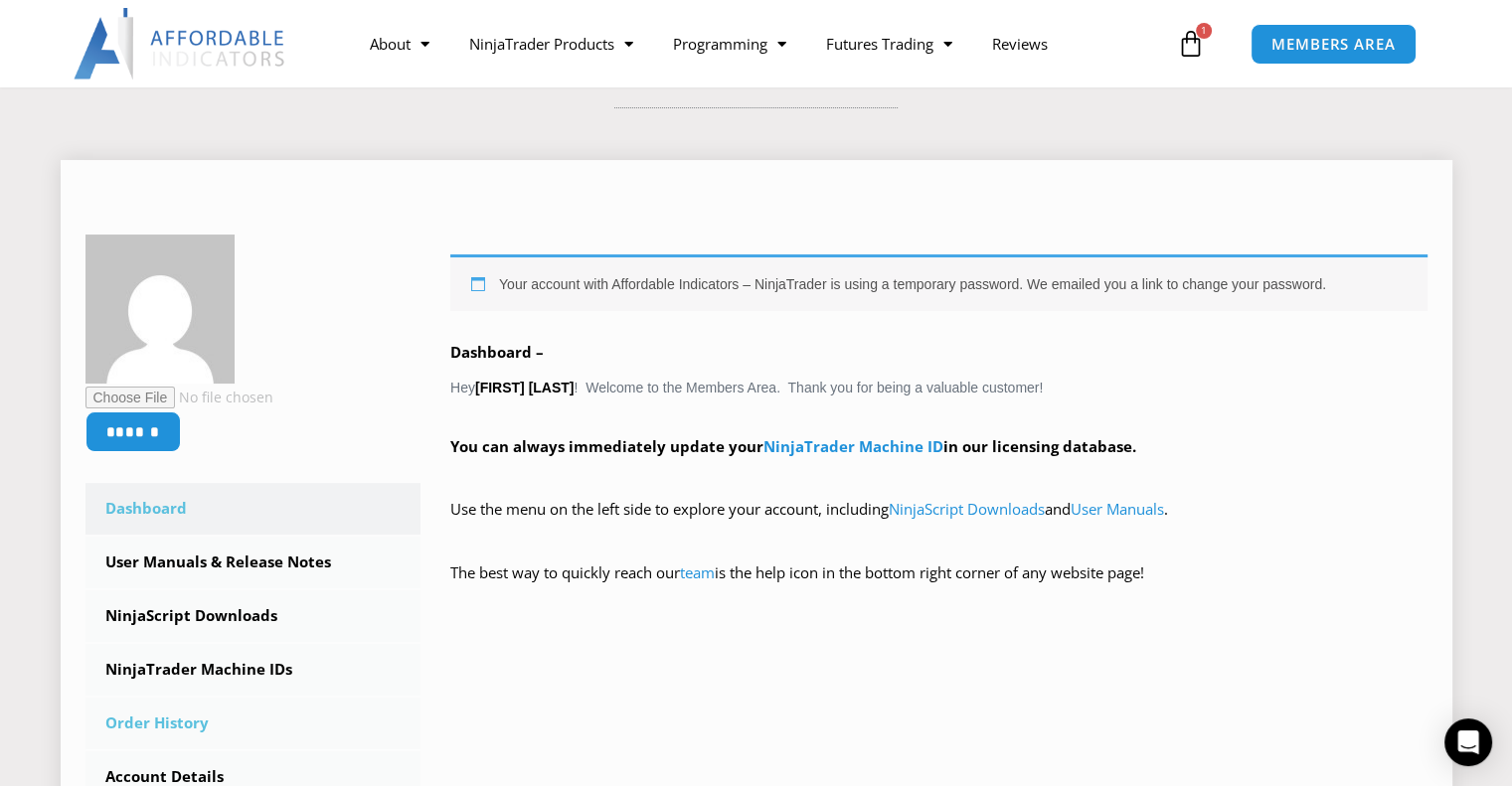 click on "Order History" at bounding box center (253, 723) 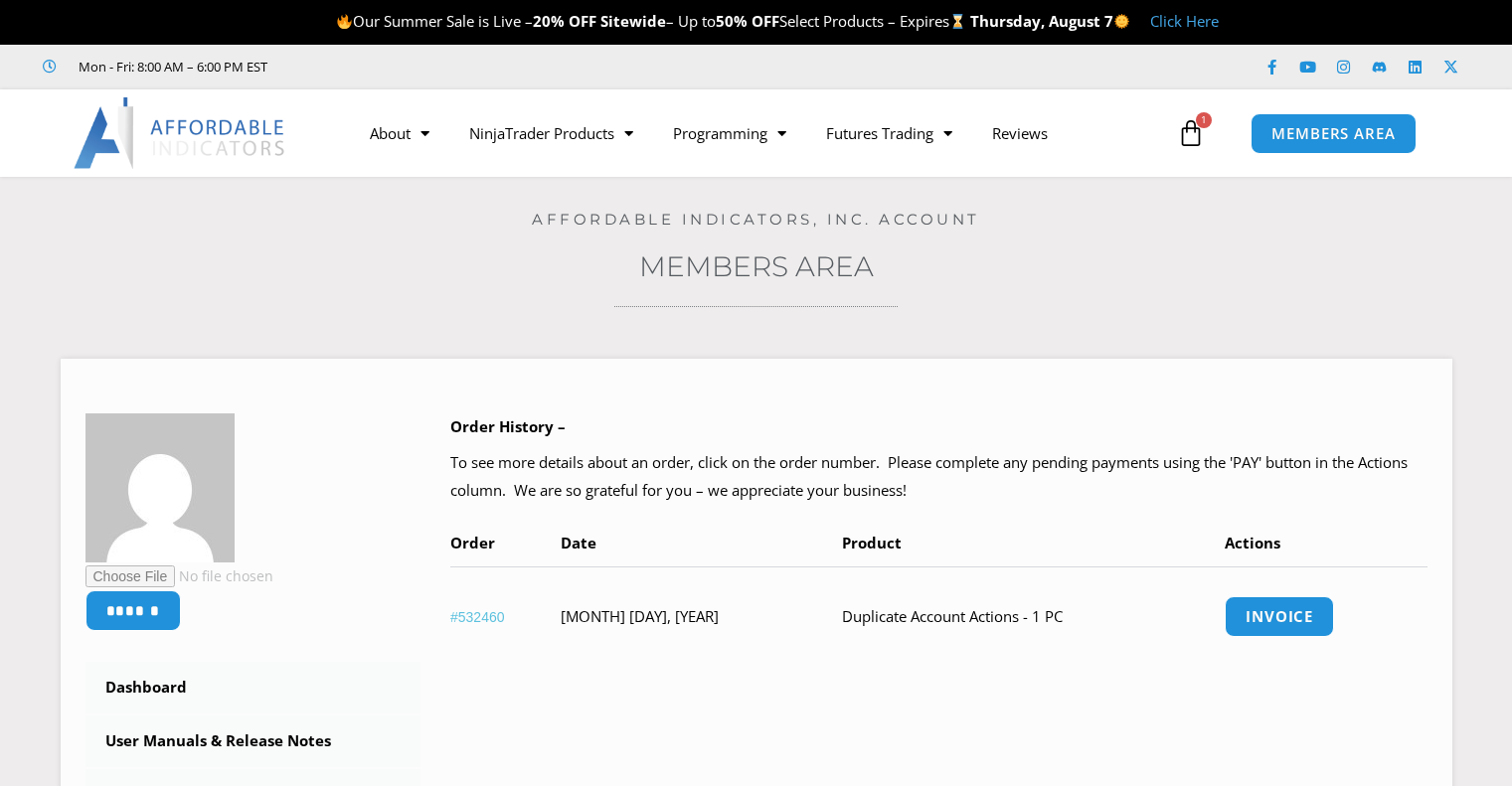 scroll, scrollTop: 0, scrollLeft: 0, axis: both 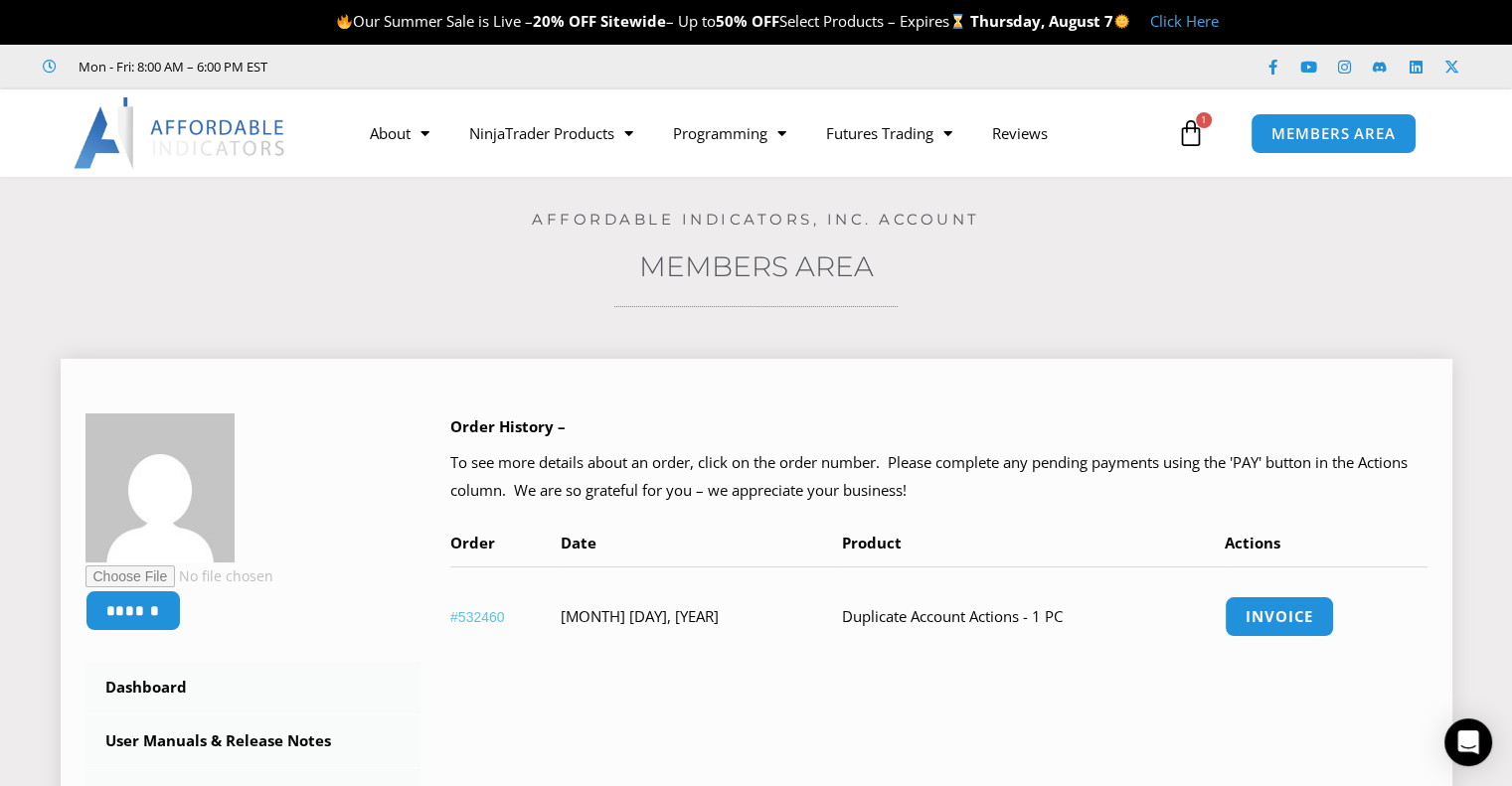 click on "#532460" at bounding box center (477, 617) 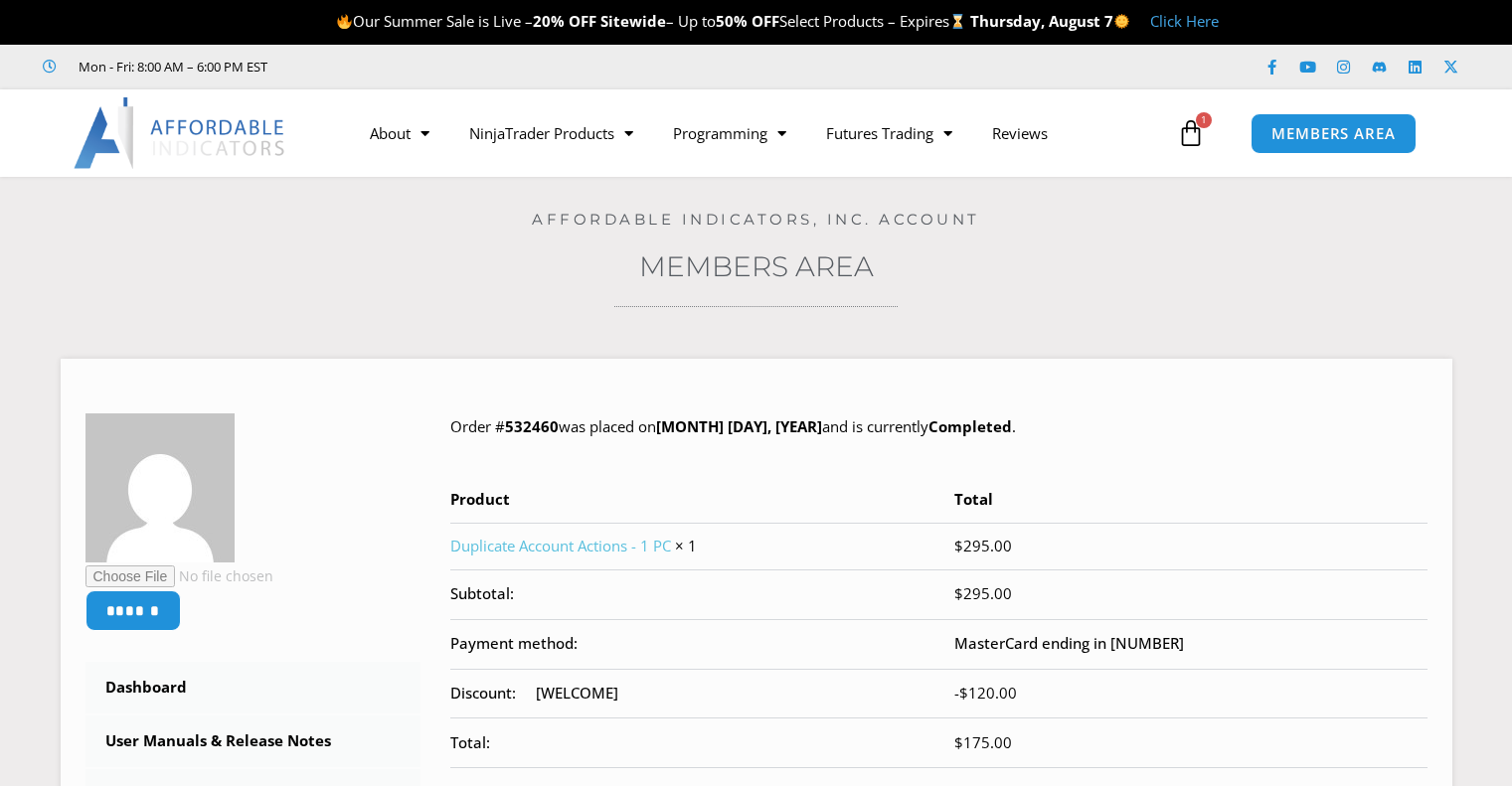 scroll, scrollTop: 0, scrollLeft: 0, axis: both 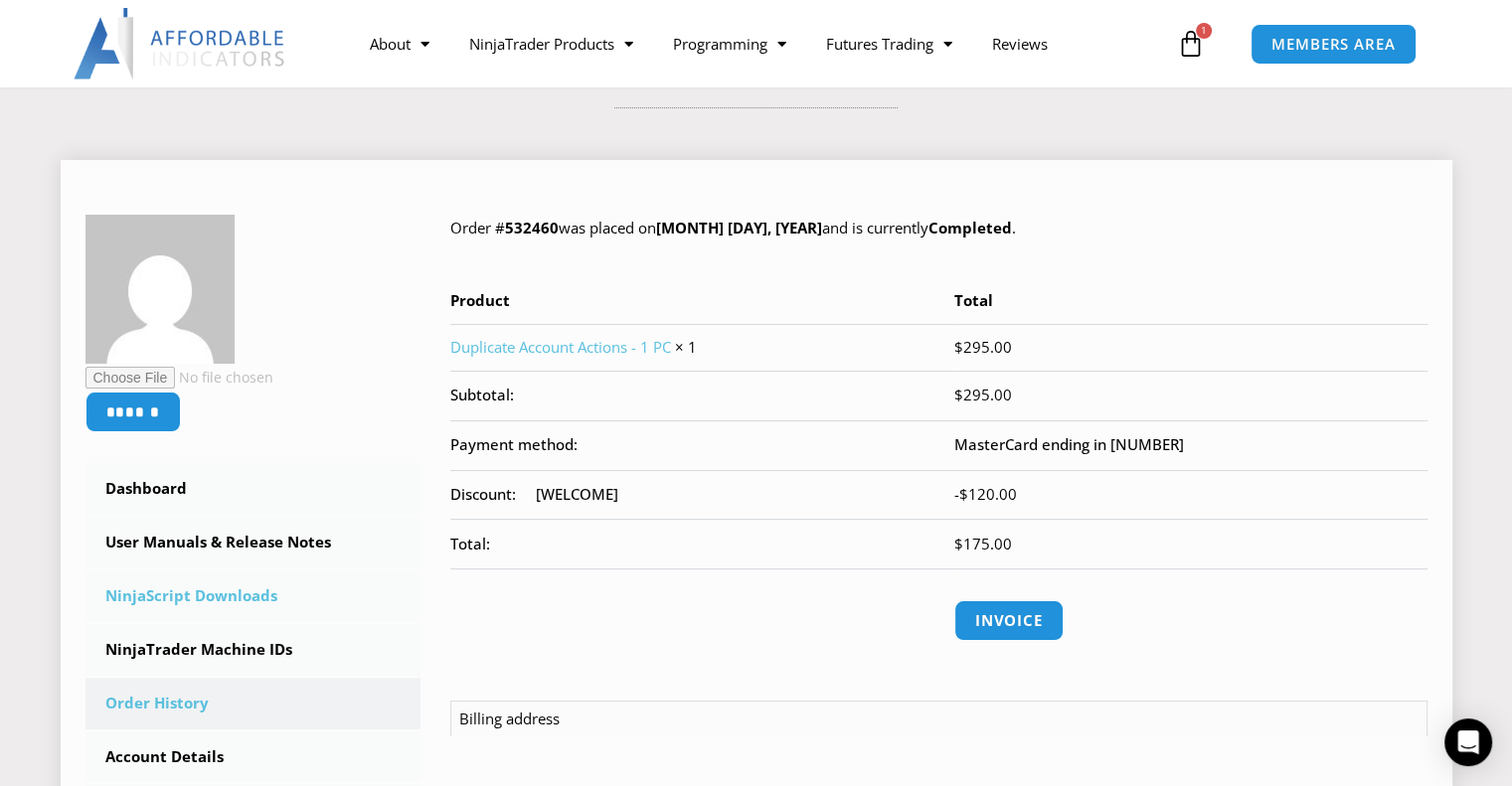 click on "NinjaScript Downloads" at bounding box center [253, 596] 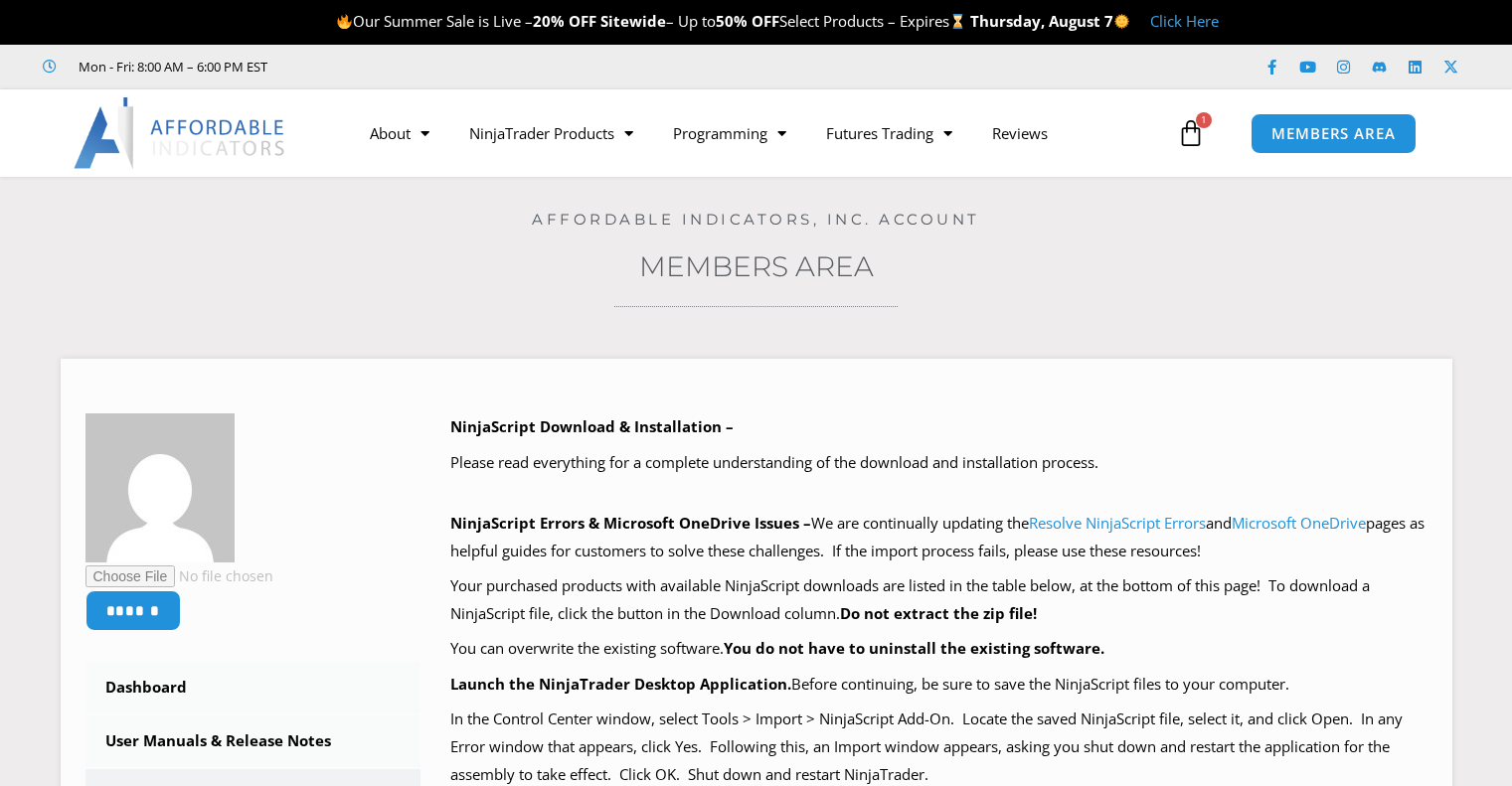 scroll, scrollTop: 0, scrollLeft: 0, axis: both 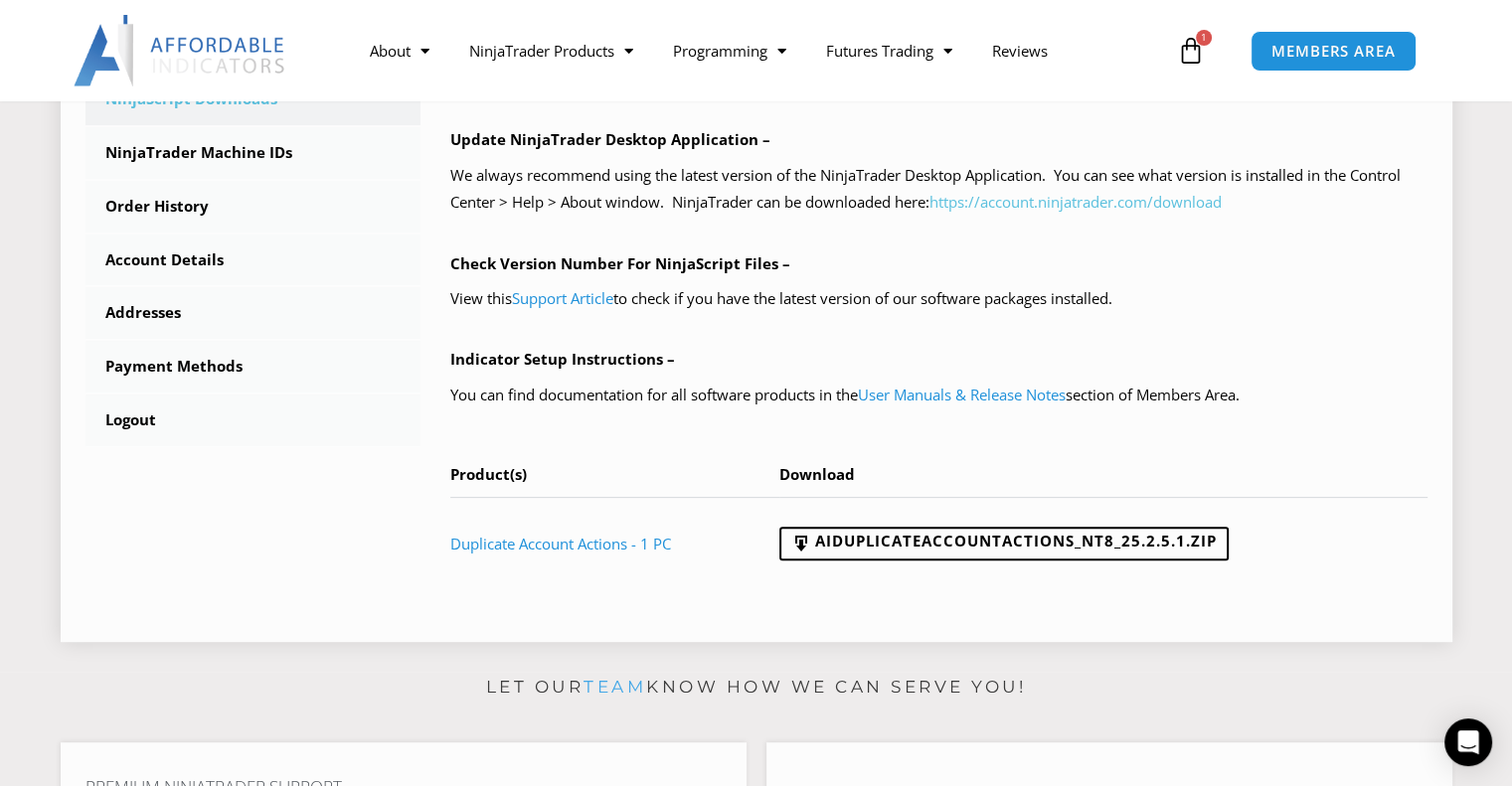 click on "https://account.ninjatrader.com/download" at bounding box center (1076, 202) 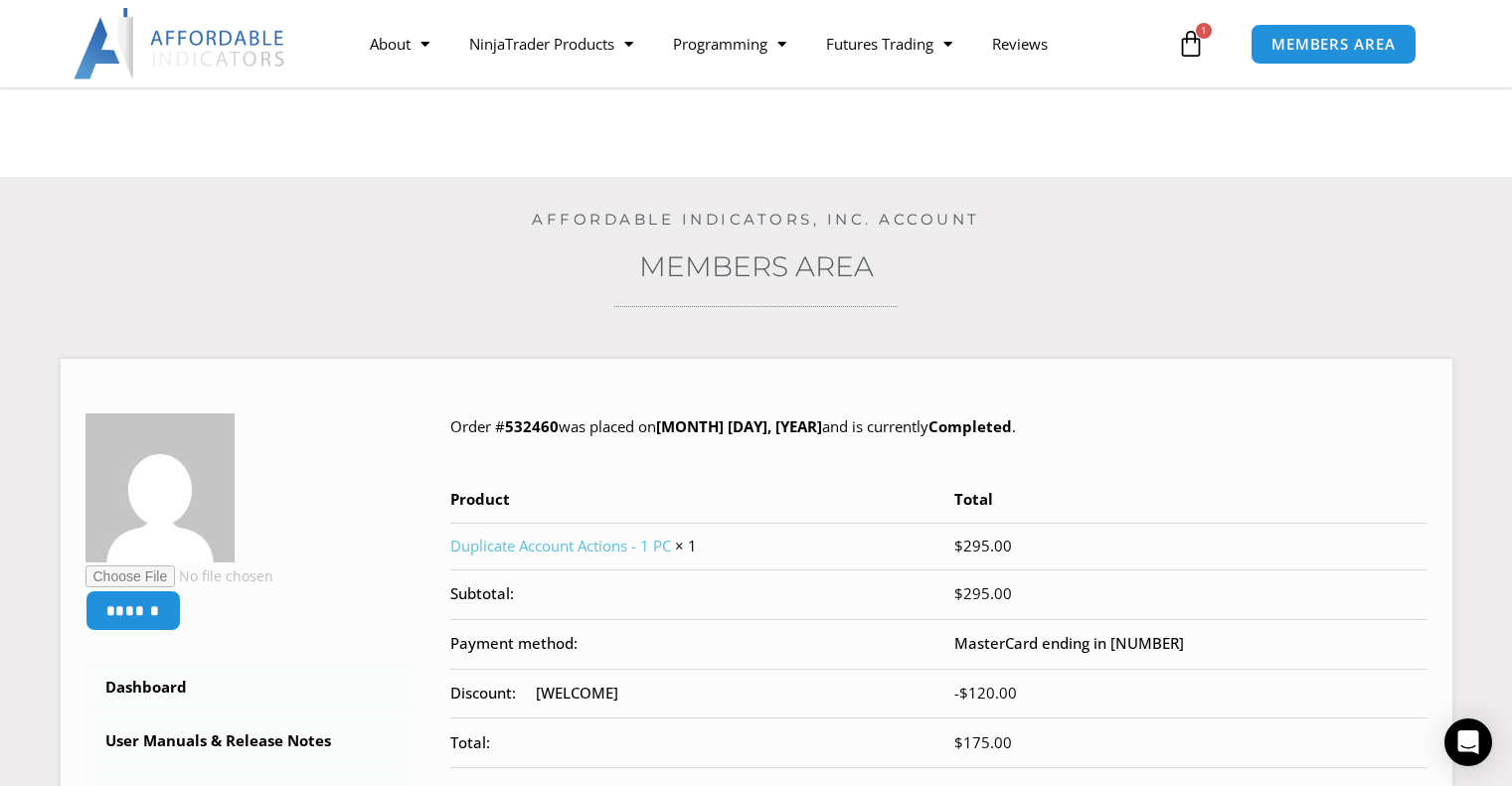scroll, scrollTop: 199, scrollLeft: 0, axis: vertical 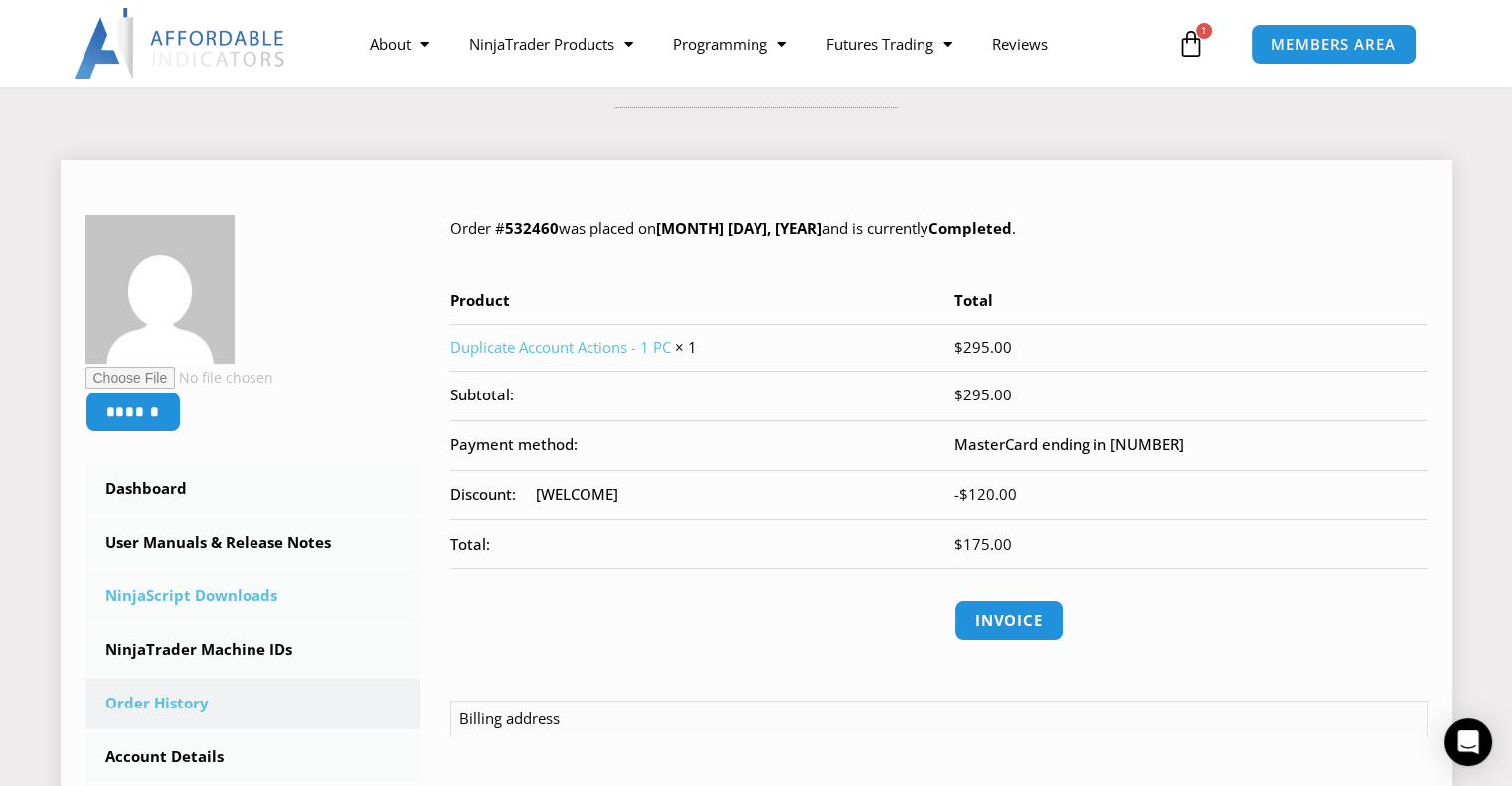 click on "NinjaScript Downloads" at bounding box center [253, 596] 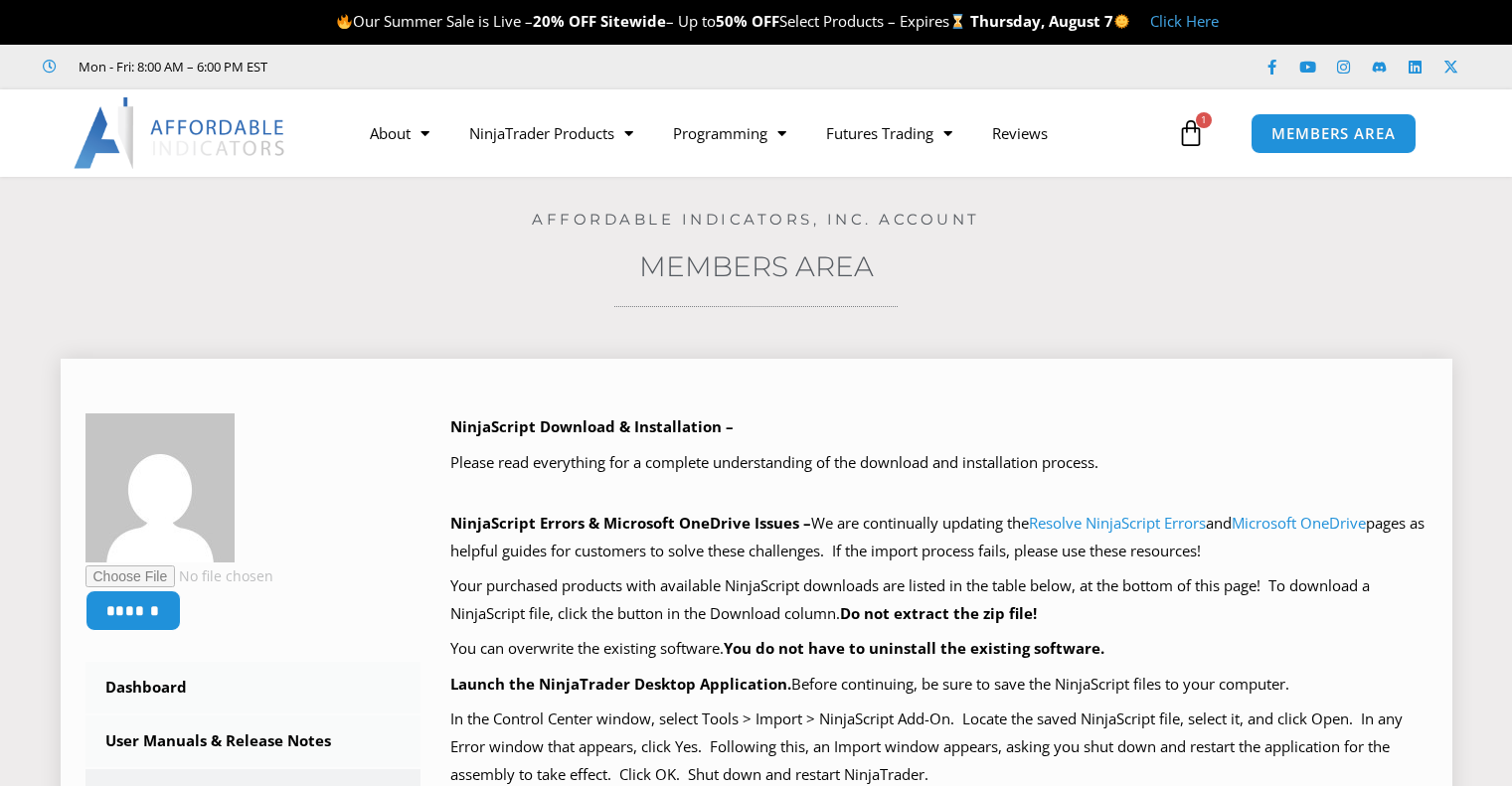 scroll, scrollTop: 0, scrollLeft: 0, axis: both 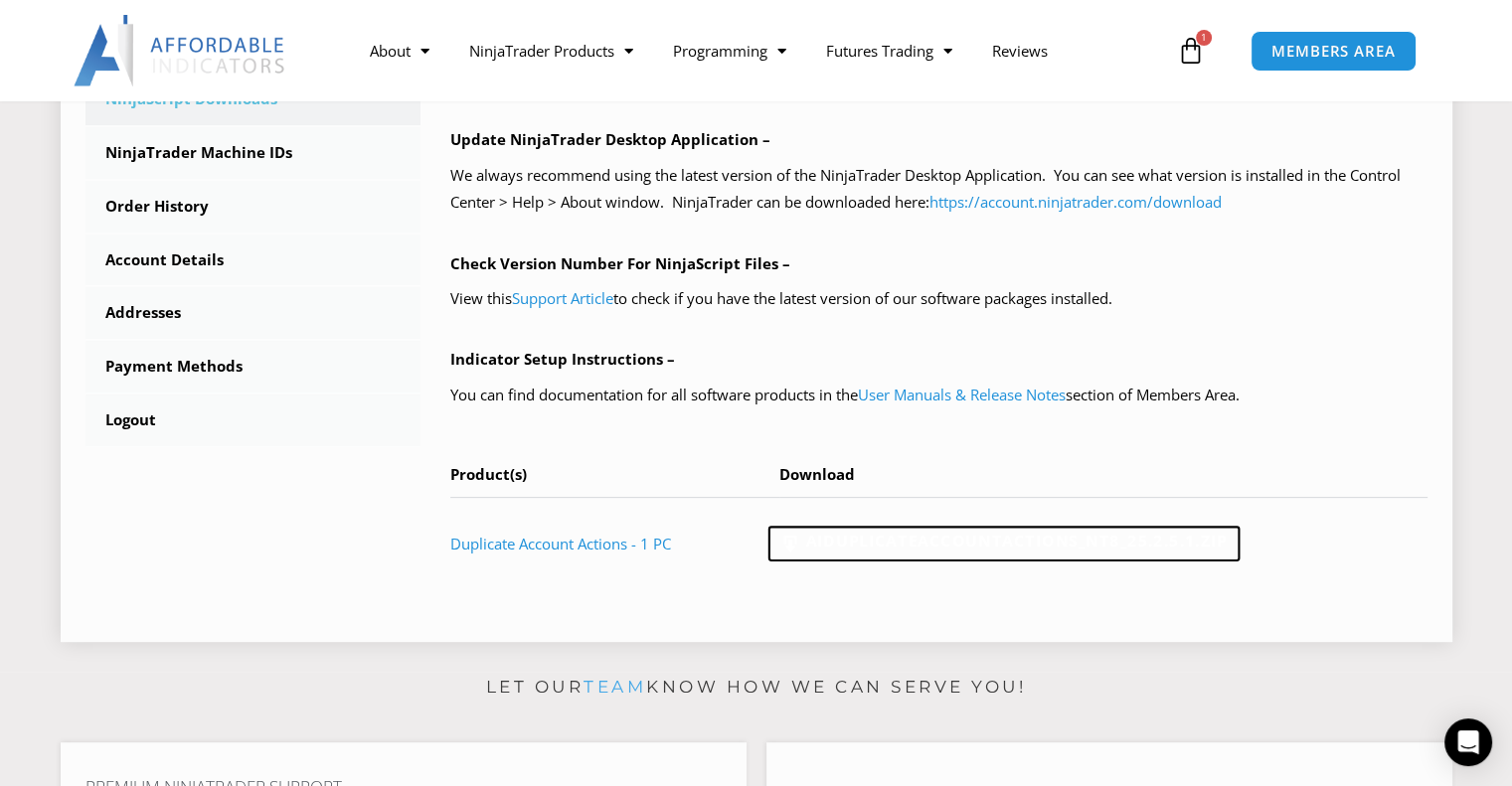 click on "AIDuplicateAccountActions_NT8_25.2.5.1.zip" at bounding box center (1003, 545) 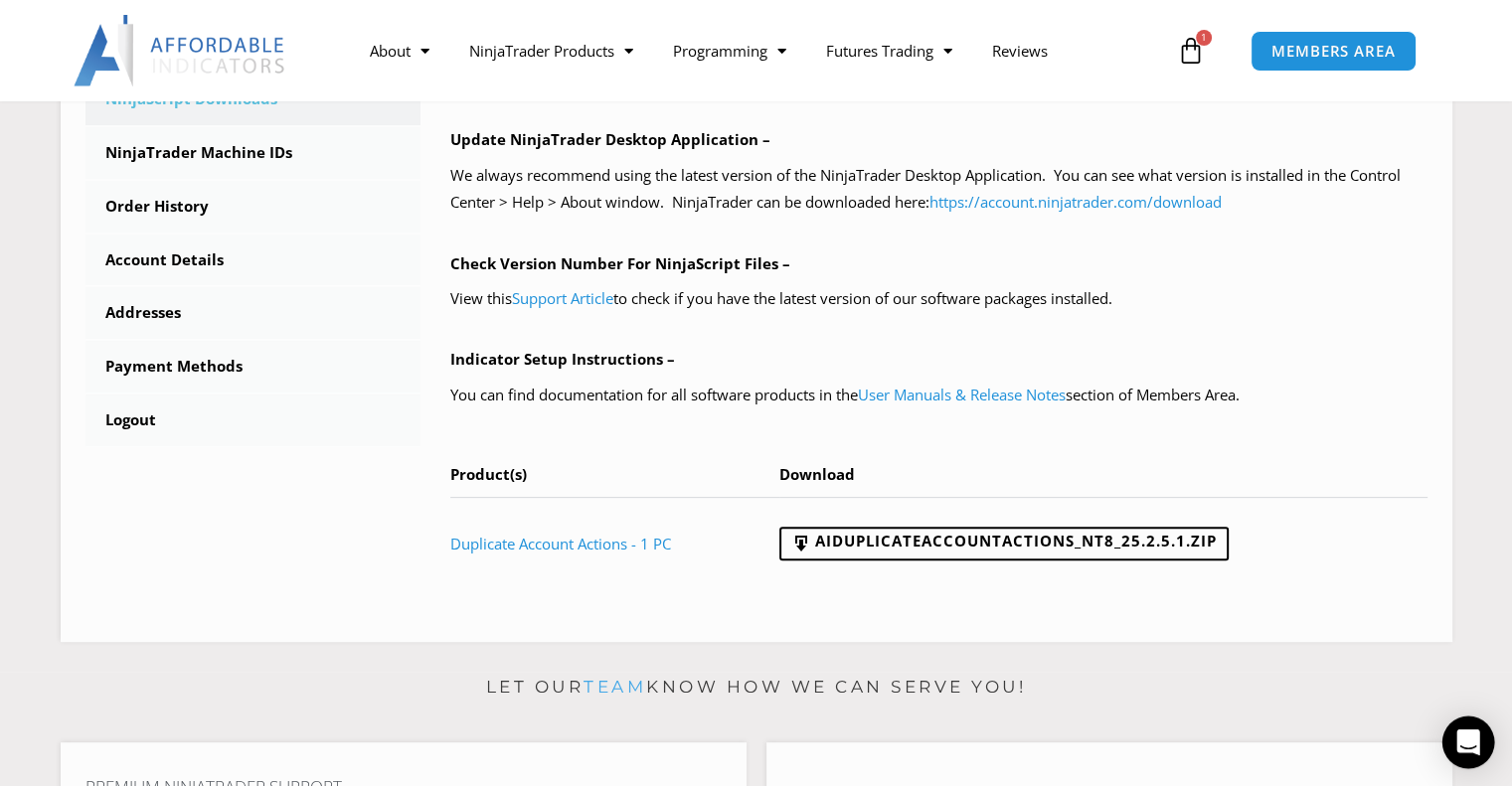 click 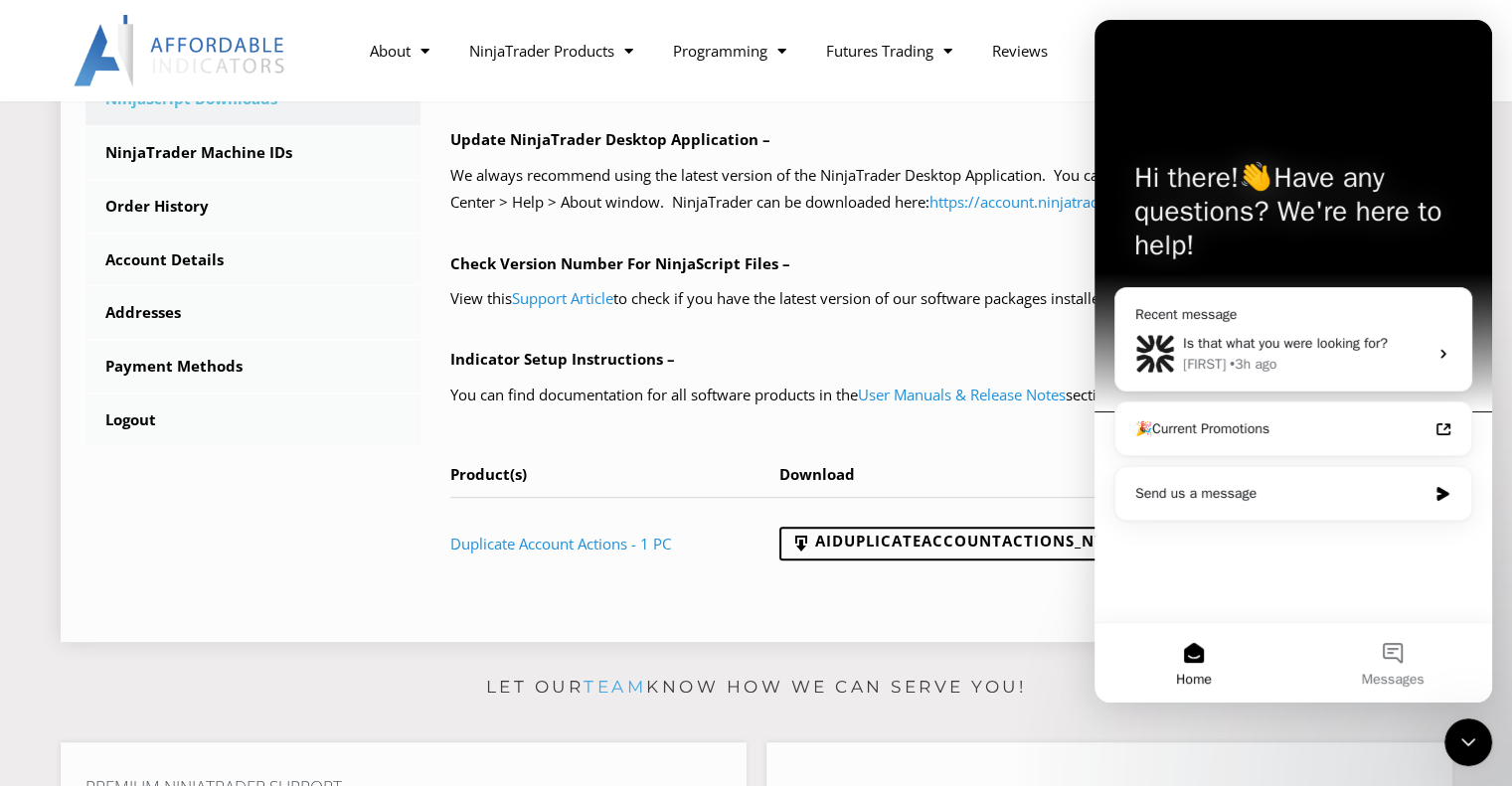 scroll, scrollTop: 0, scrollLeft: 0, axis: both 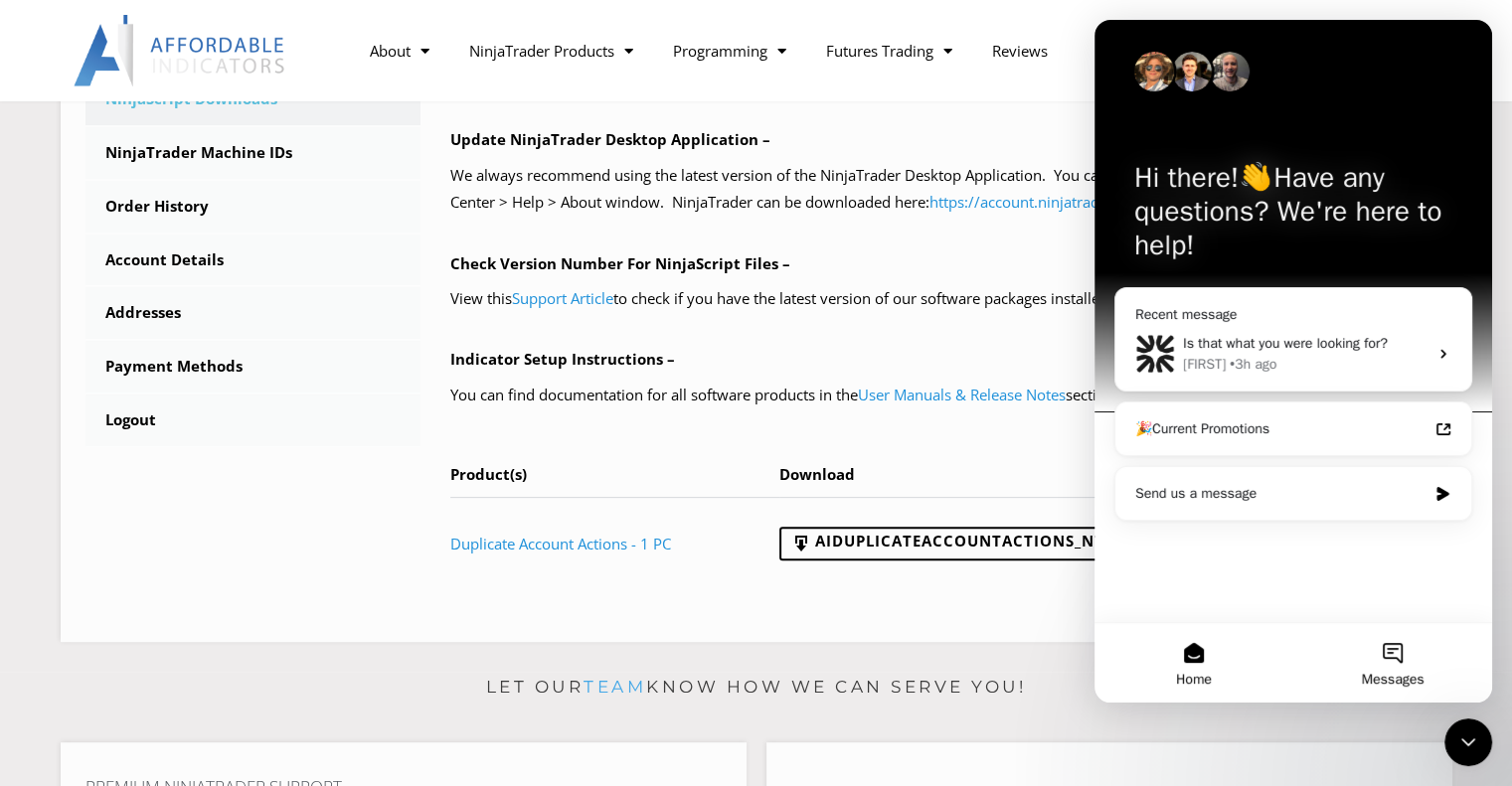 click on "Messages" at bounding box center (1393, 663) 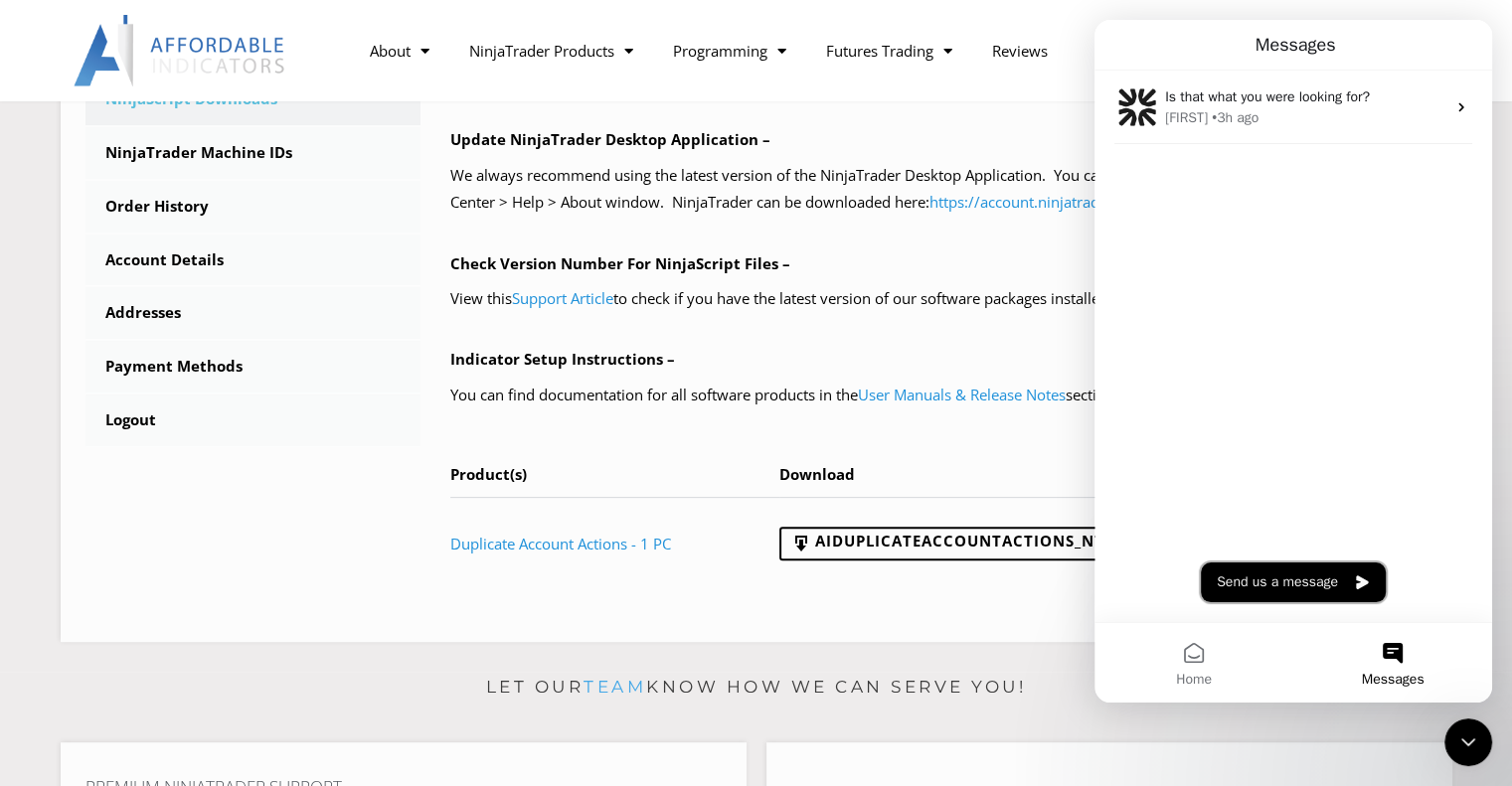 click on "Send us a message" at bounding box center [1293, 582] 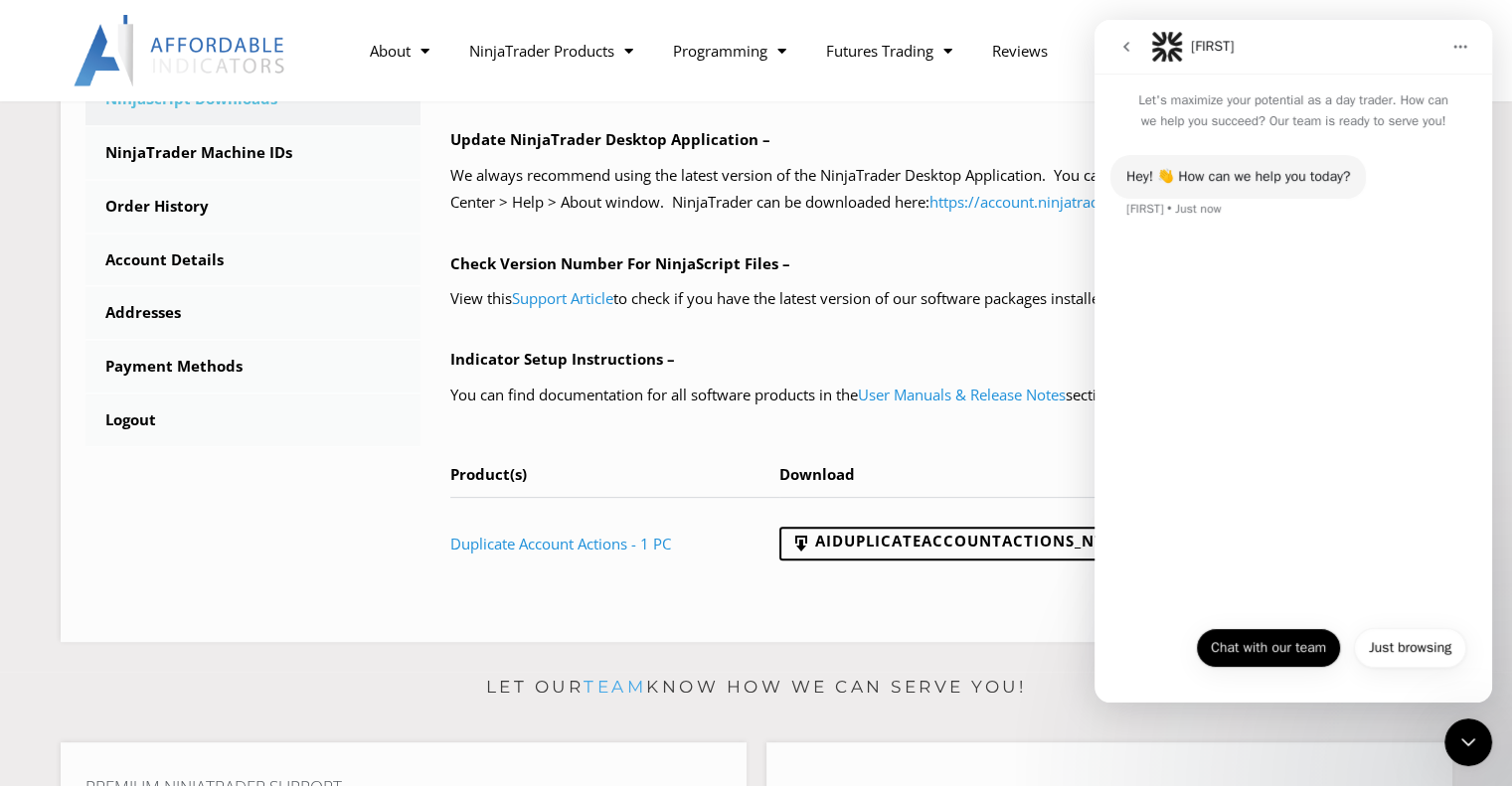 click on "Chat with our team" at bounding box center [1268, 648] 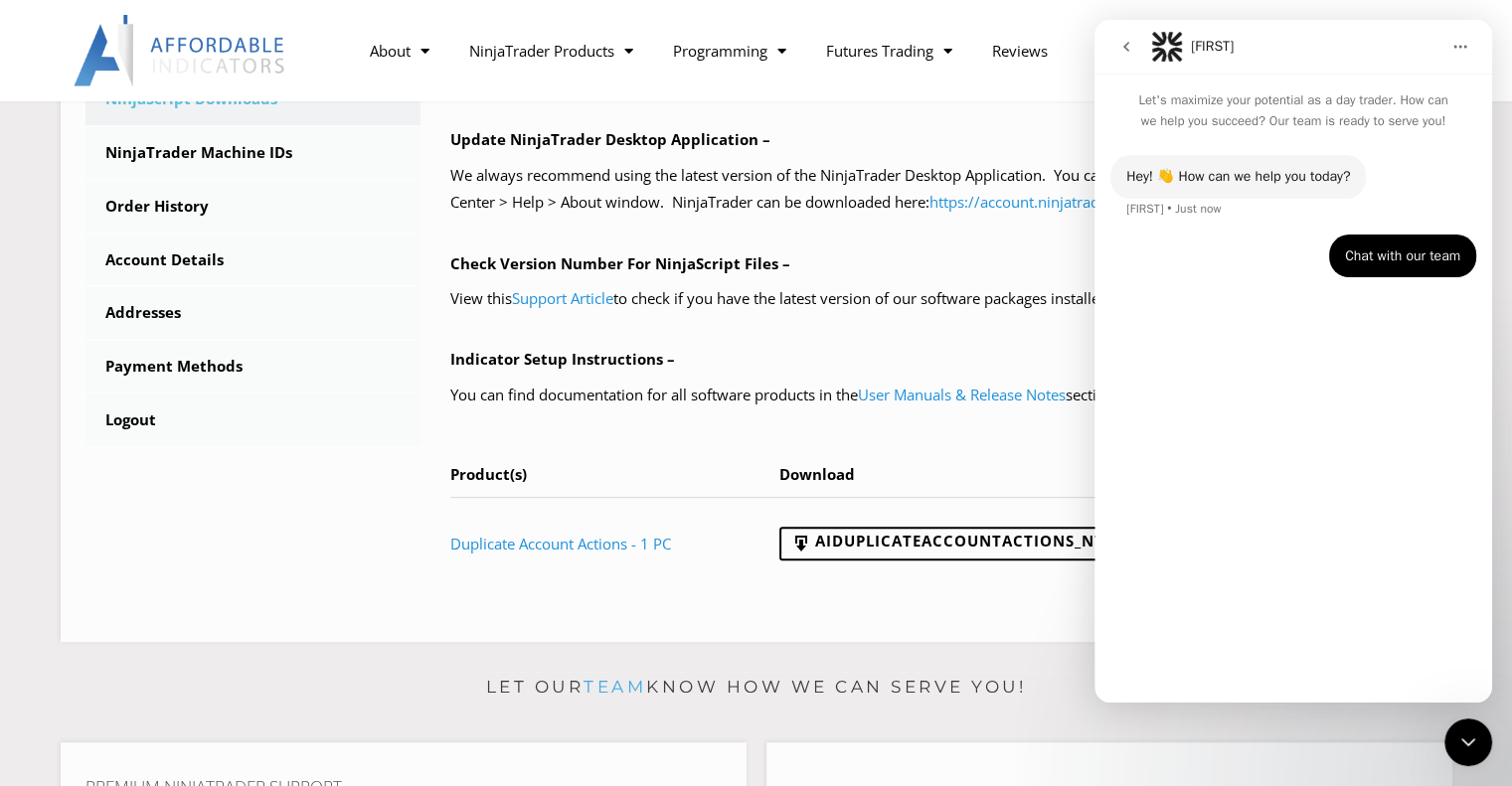 drag, startPoint x: 1389, startPoint y: 43, endPoint x: 1246, endPoint y: 45, distance: 143.01399 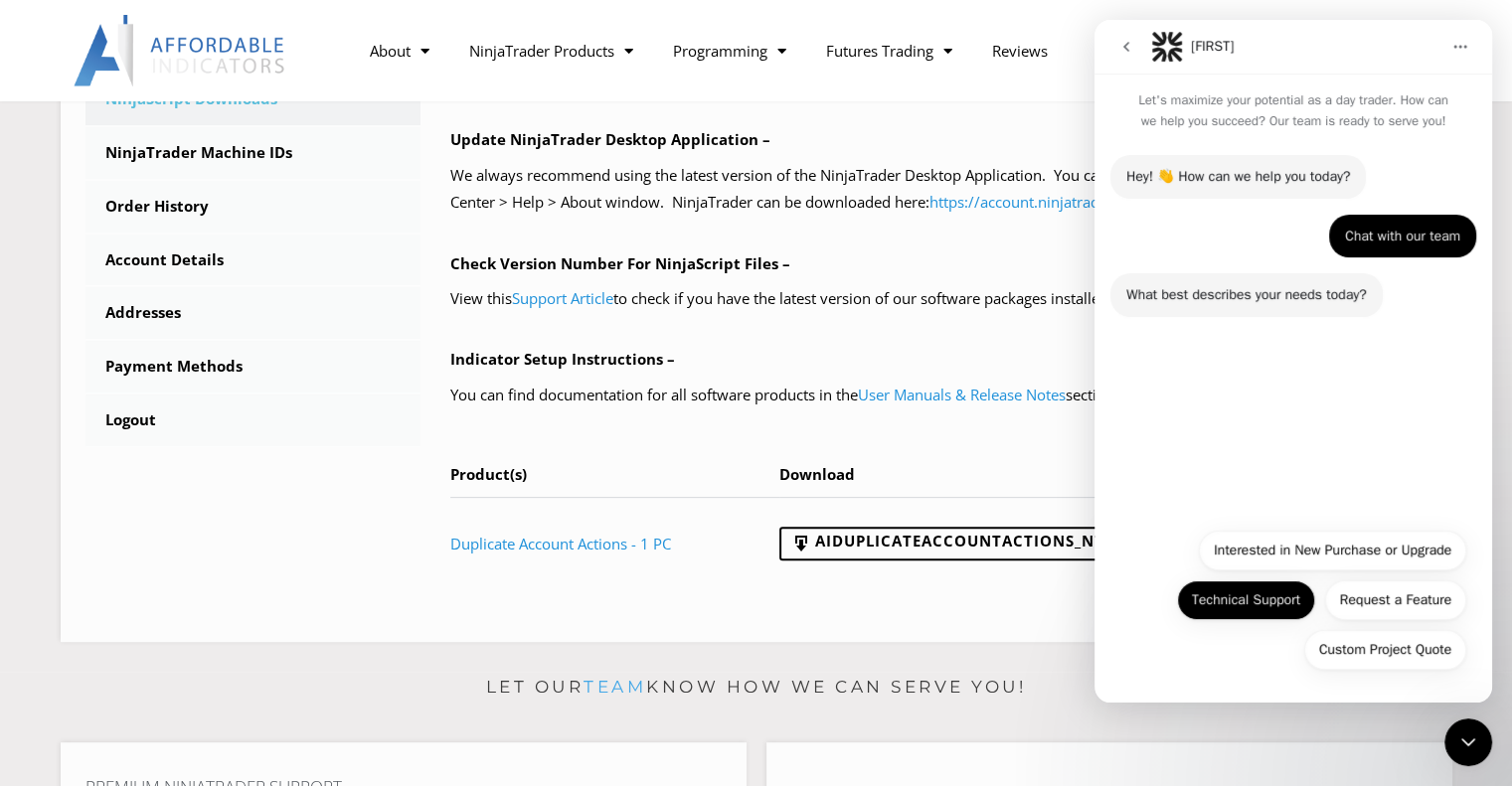 click on "Technical Support" at bounding box center (1246, 600) 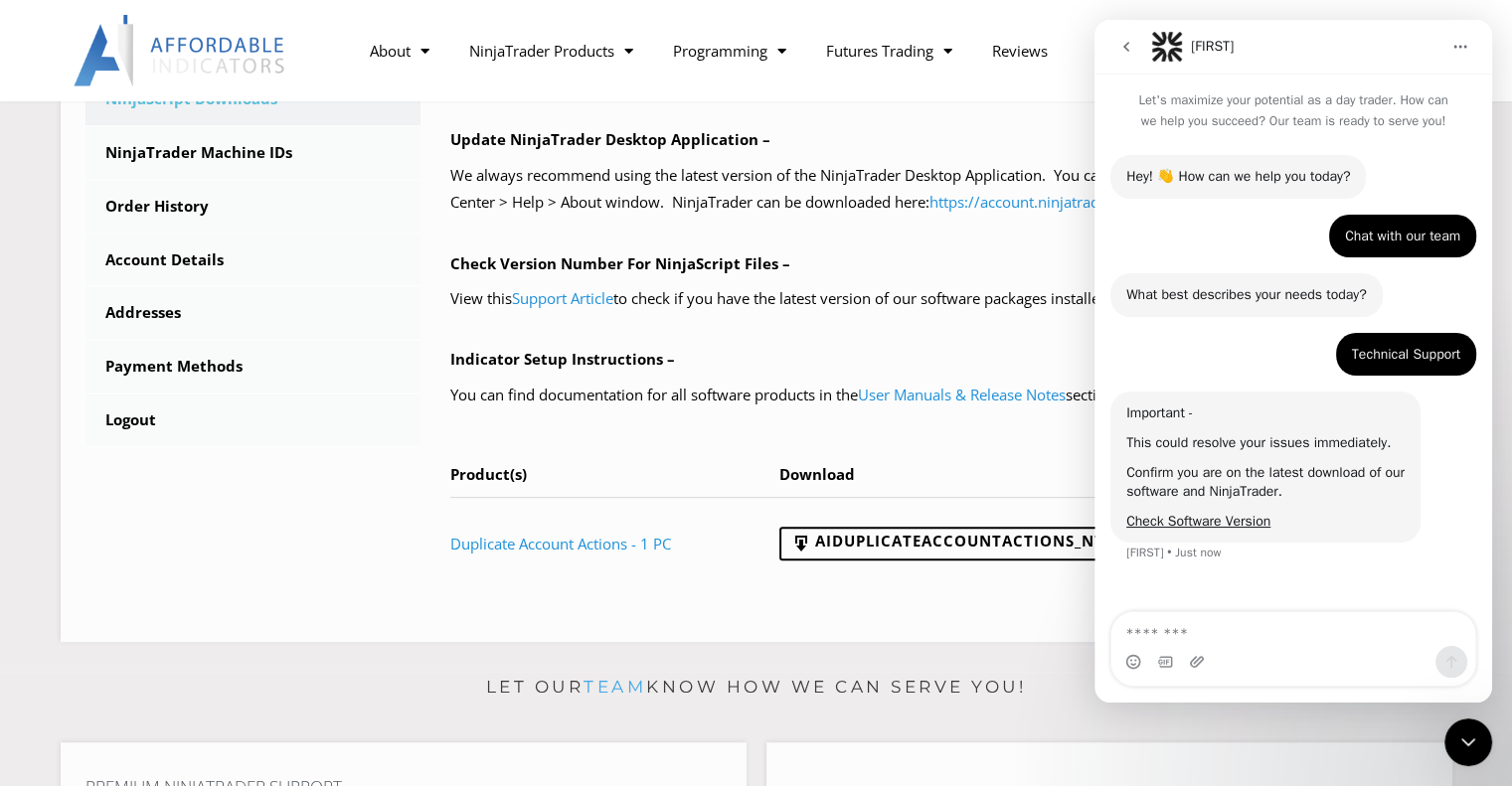 click at bounding box center [1293, 629] 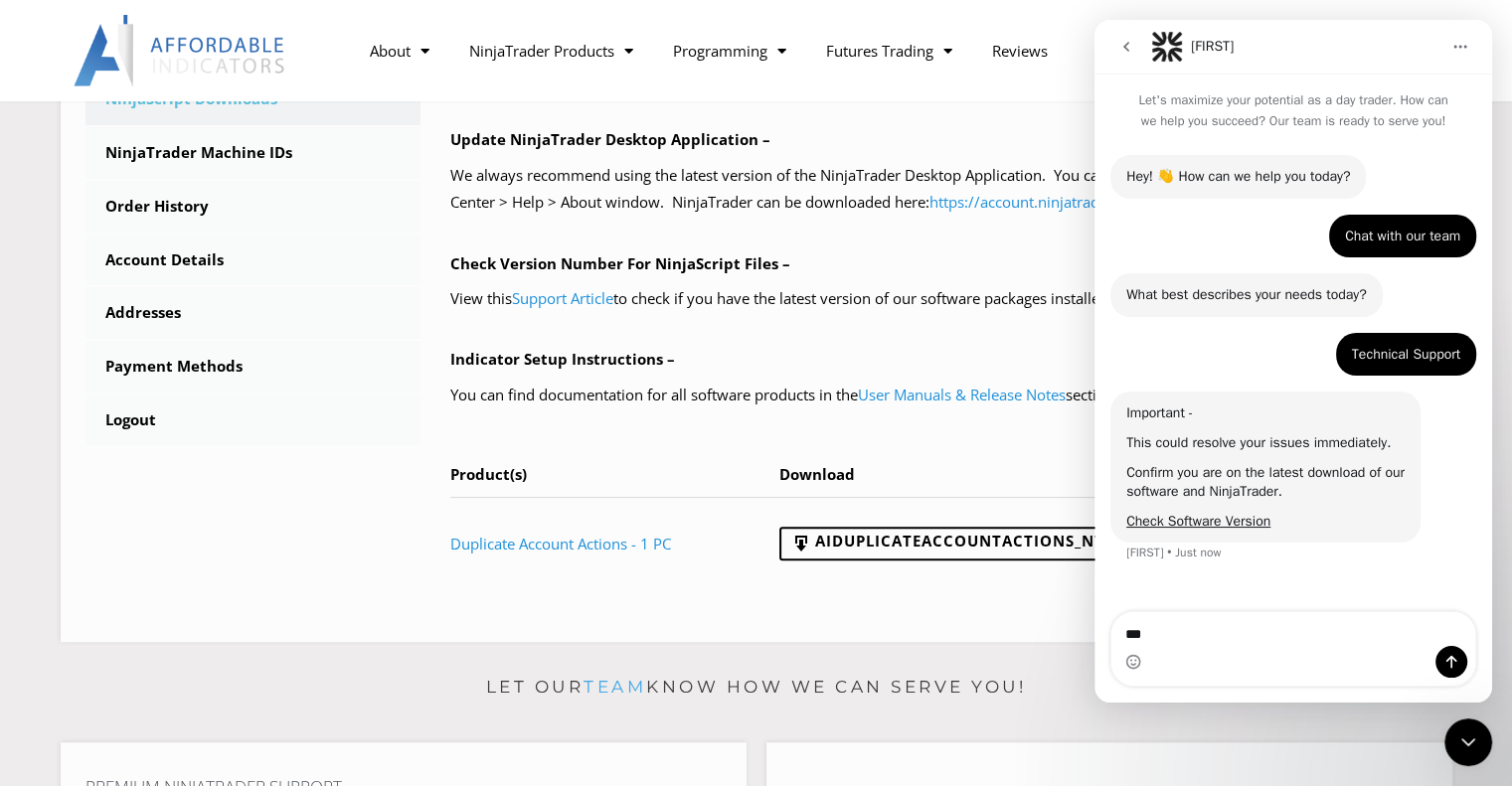 type on "****" 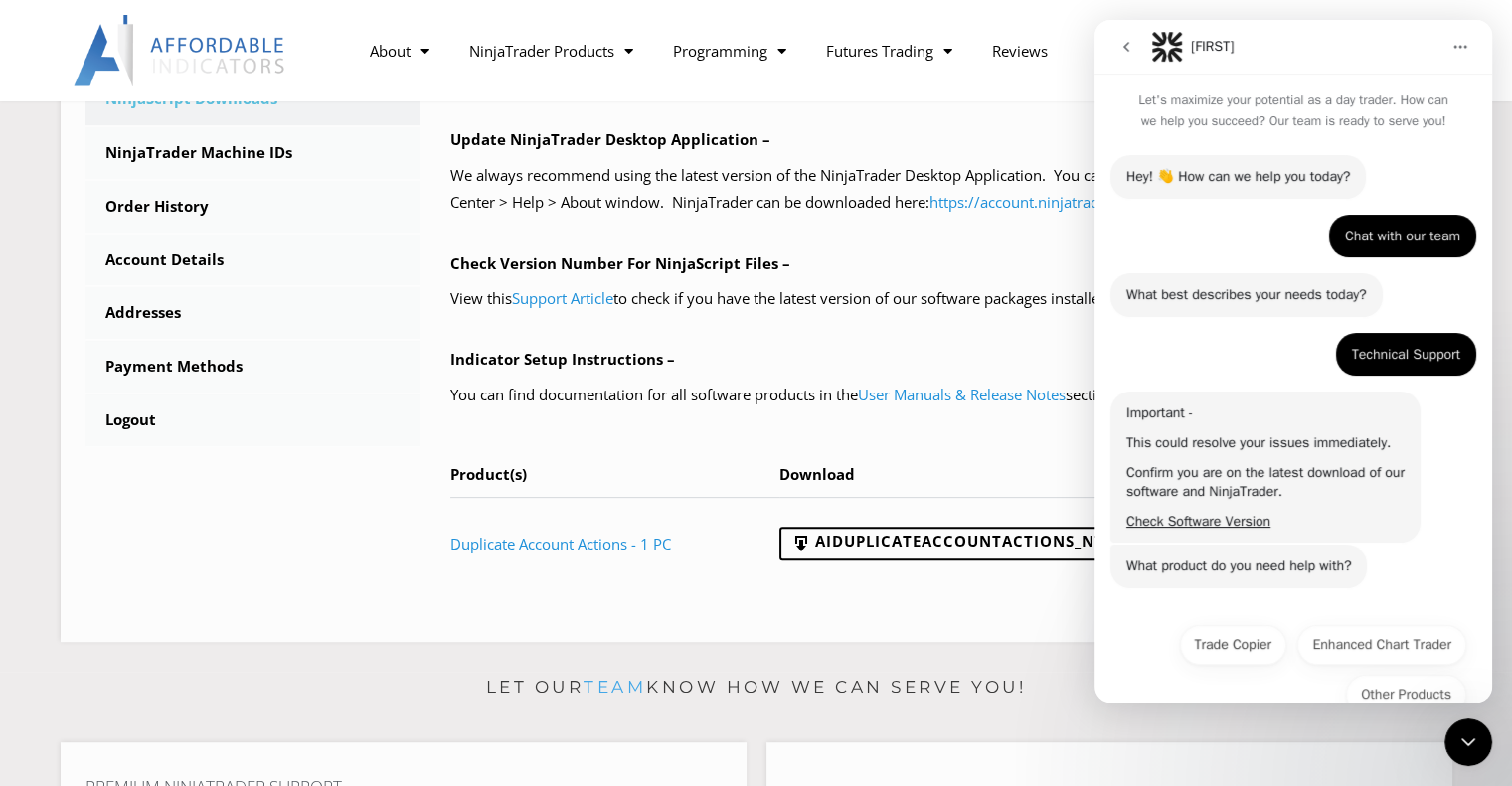 scroll, scrollTop: 44, scrollLeft: 0, axis: vertical 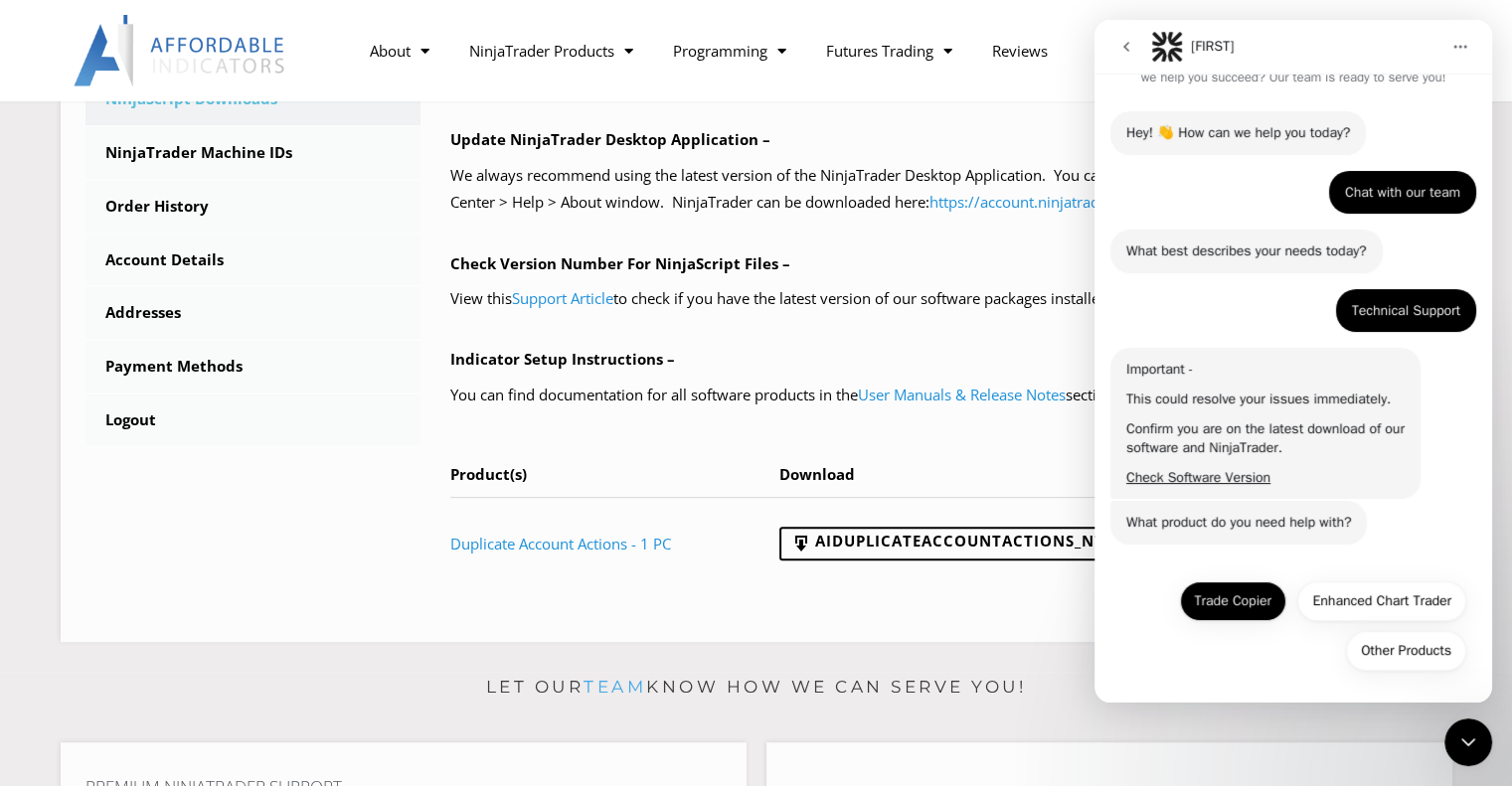 click on "Trade Copier" at bounding box center [1233, 601] 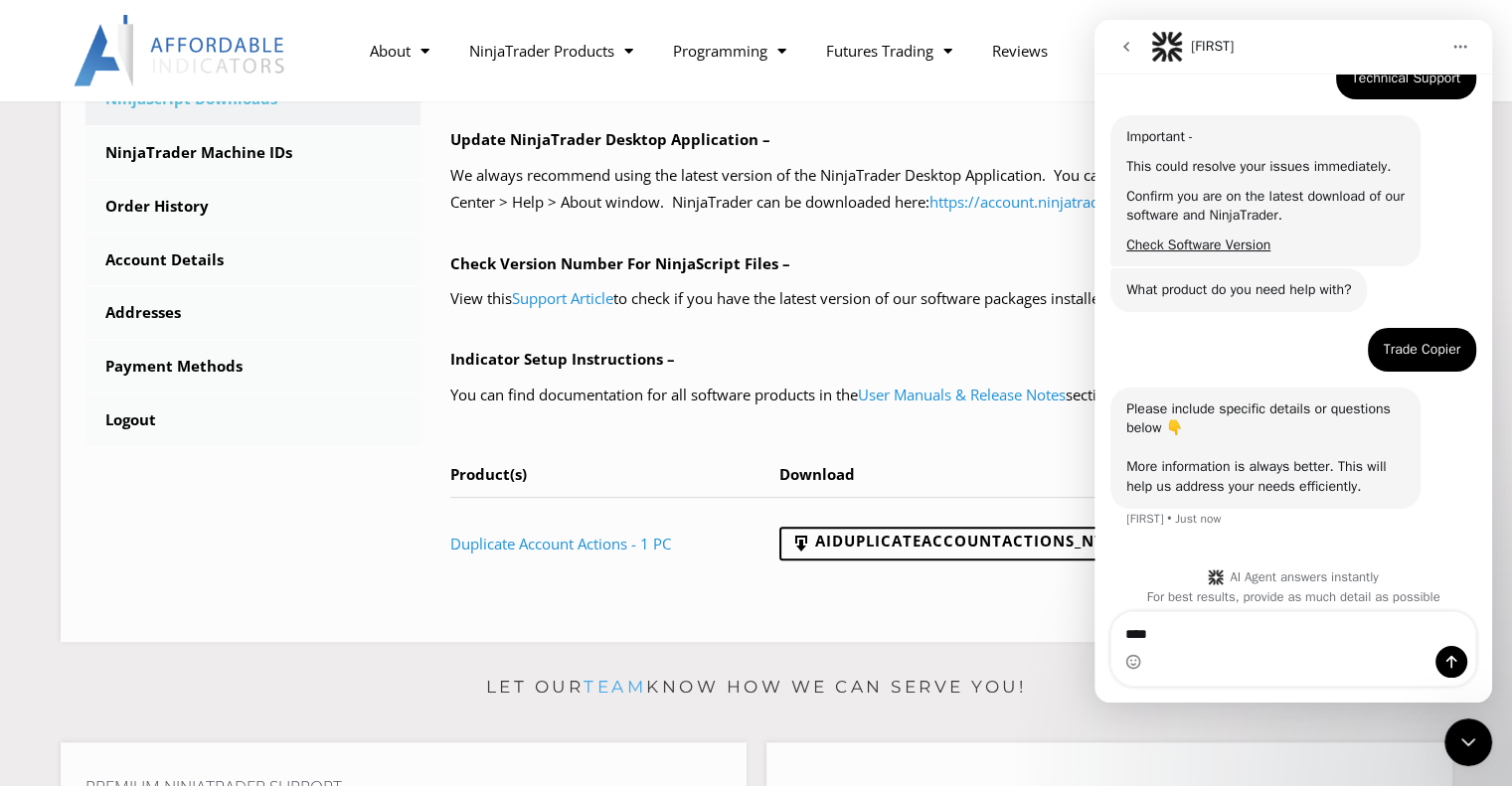 scroll, scrollTop: 288, scrollLeft: 0, axis: vertical 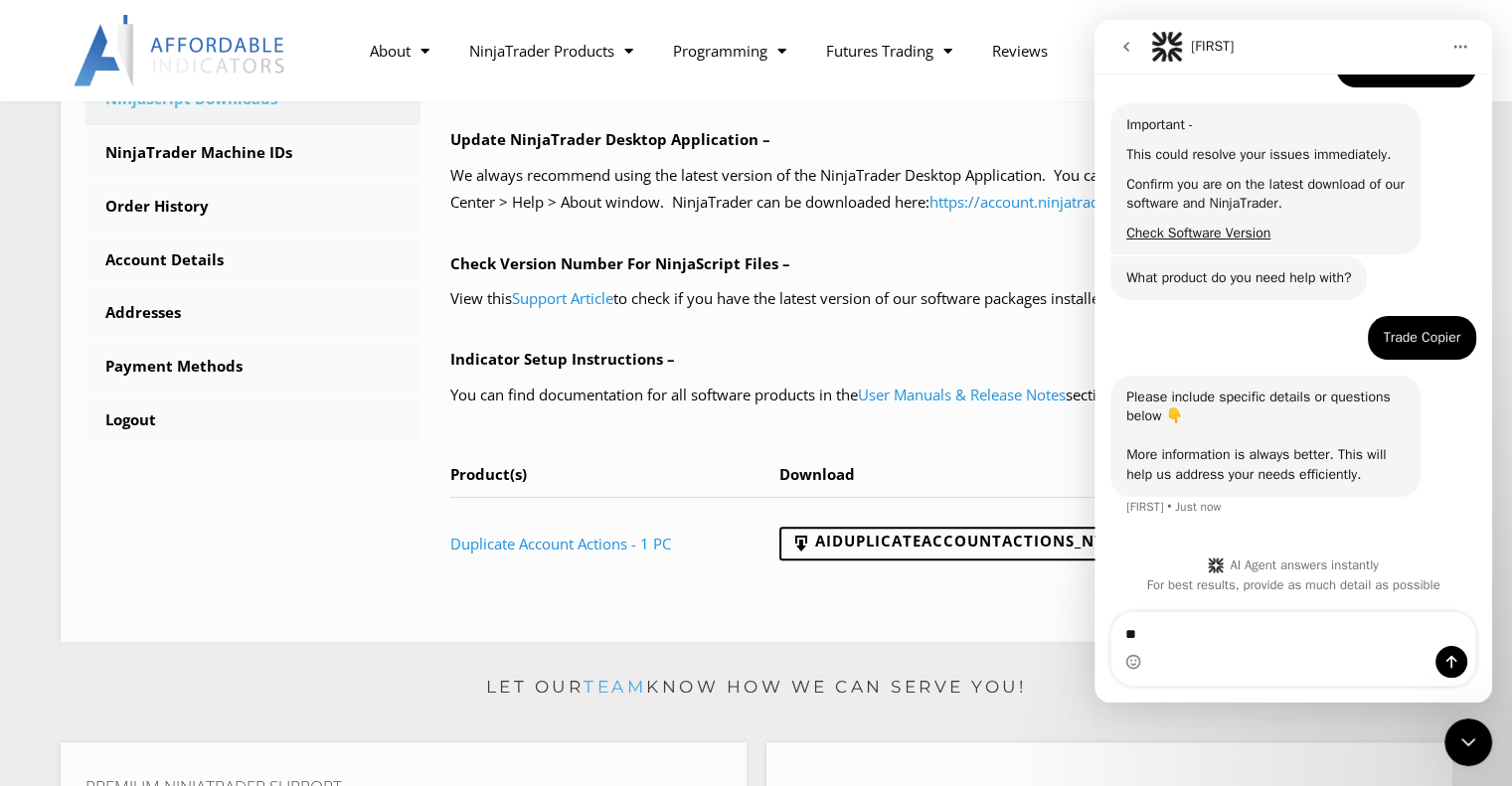 type on "*" 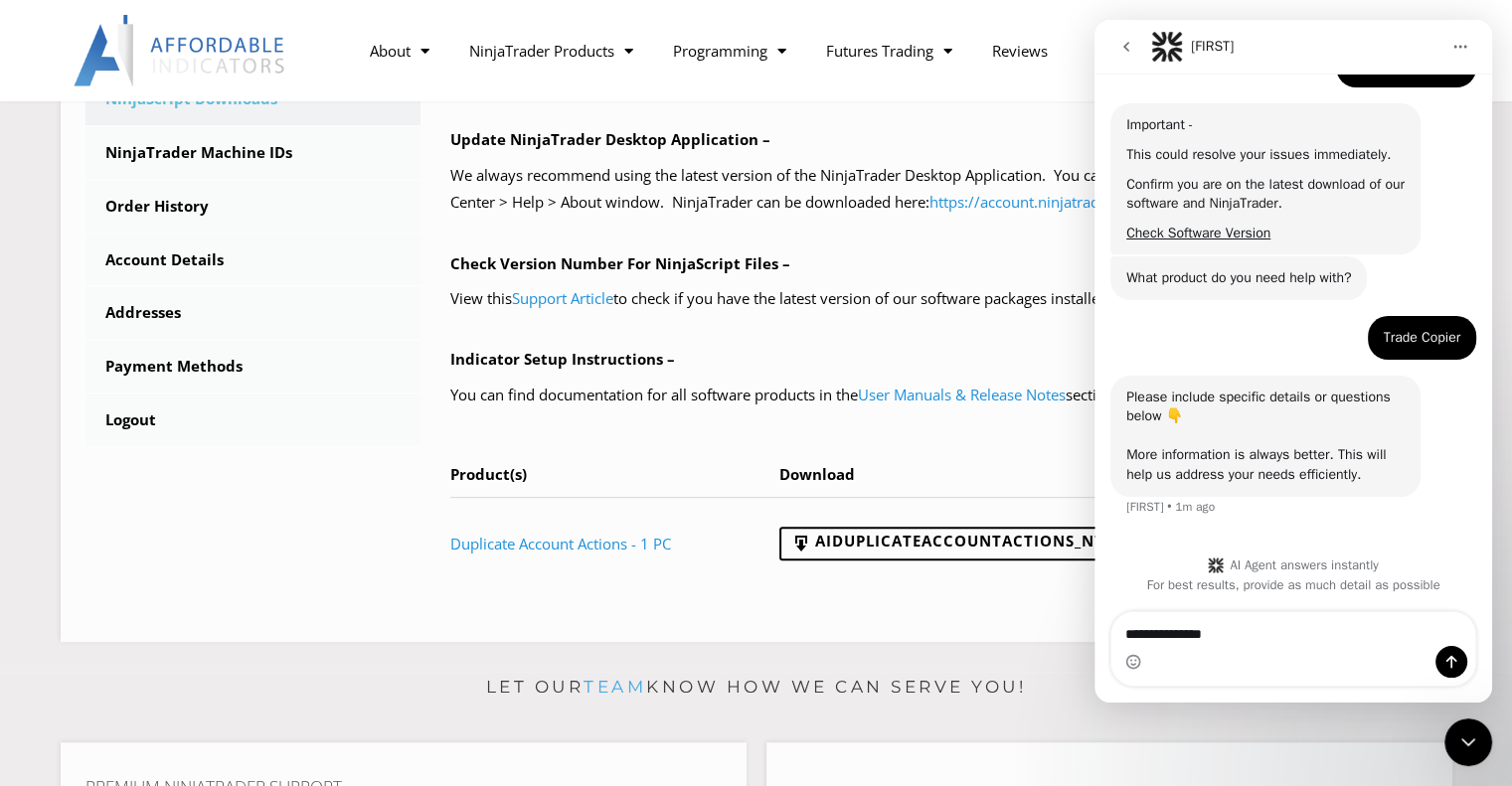 type on "**********" 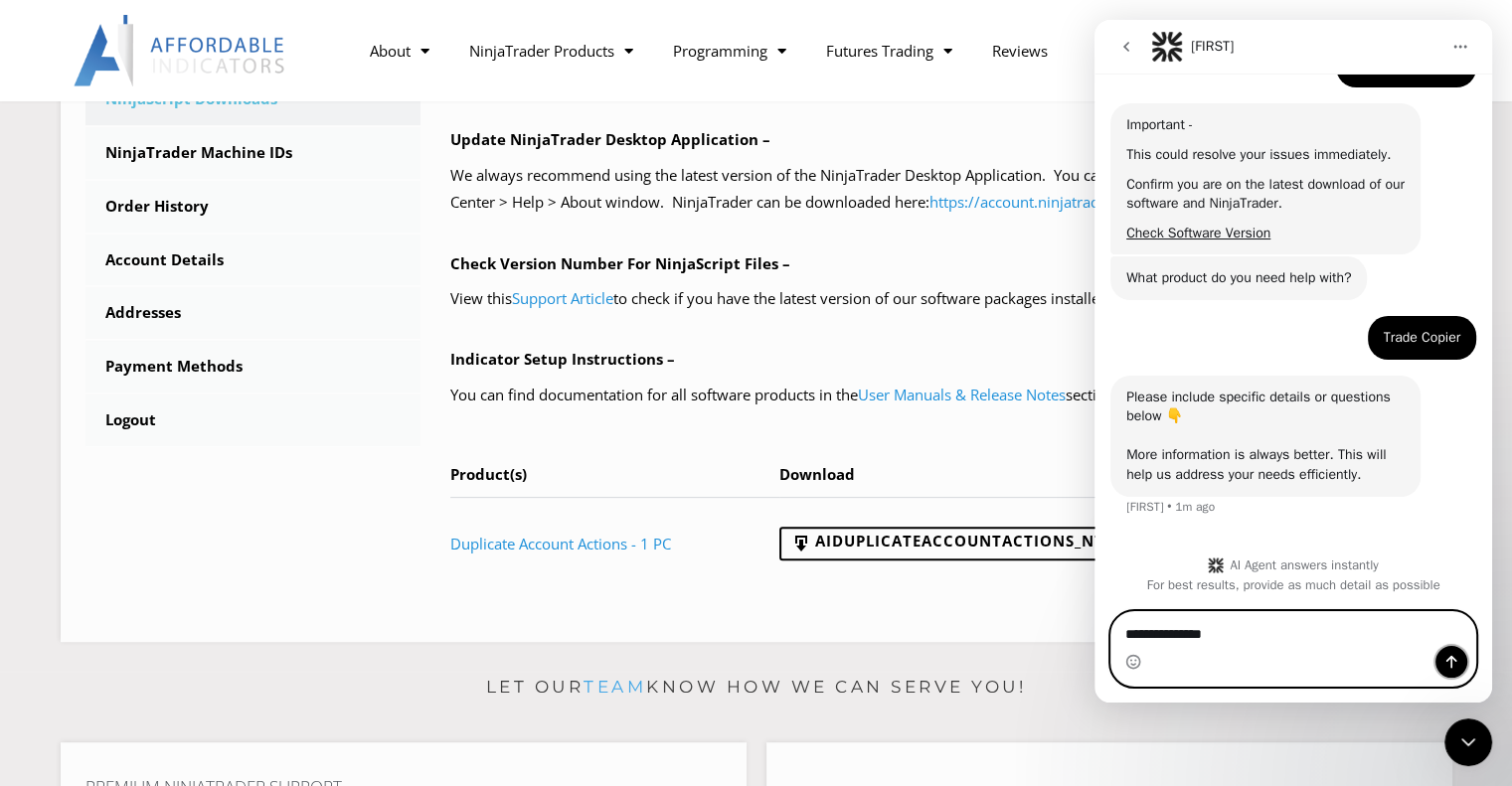 click 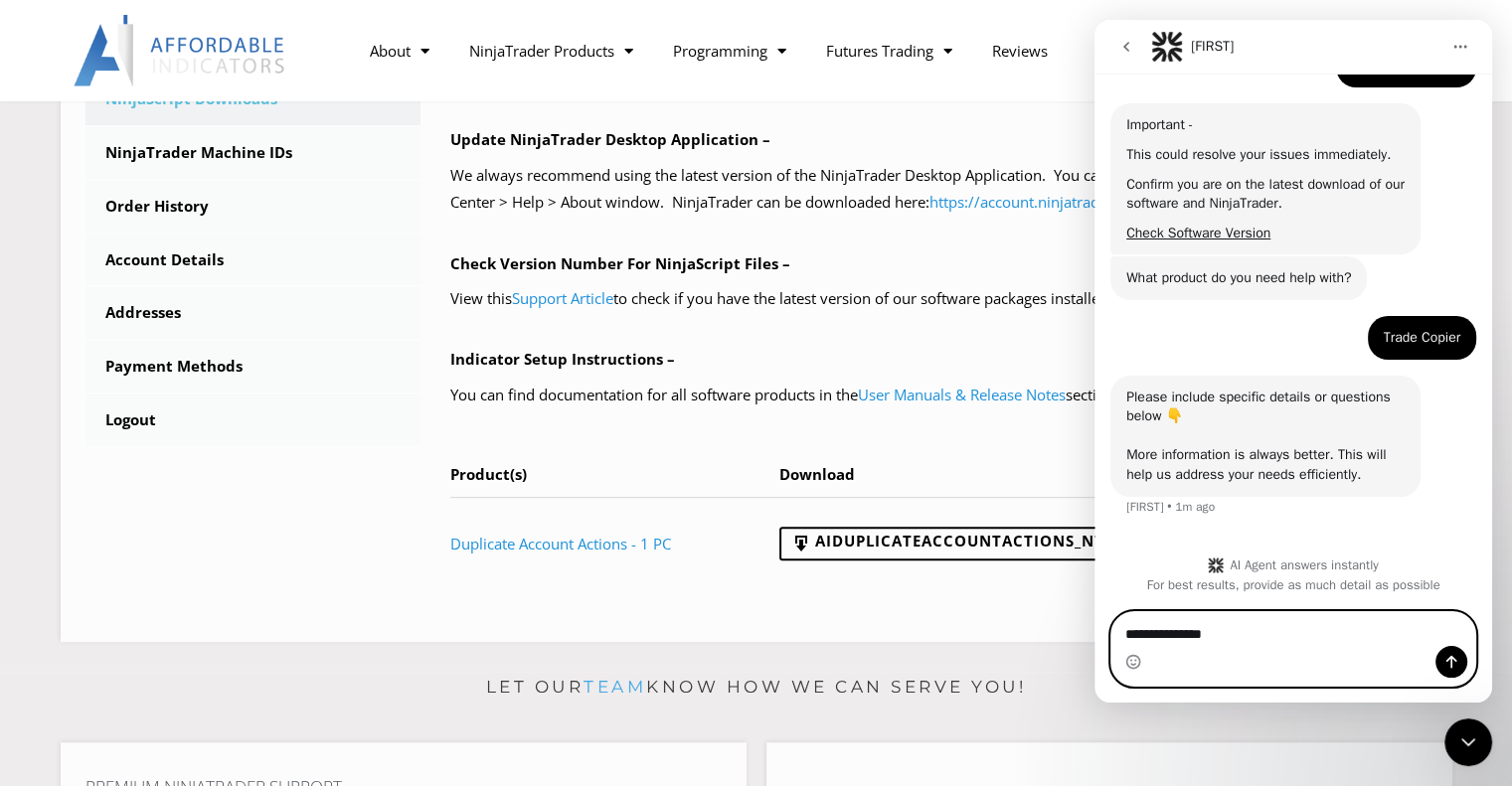 type 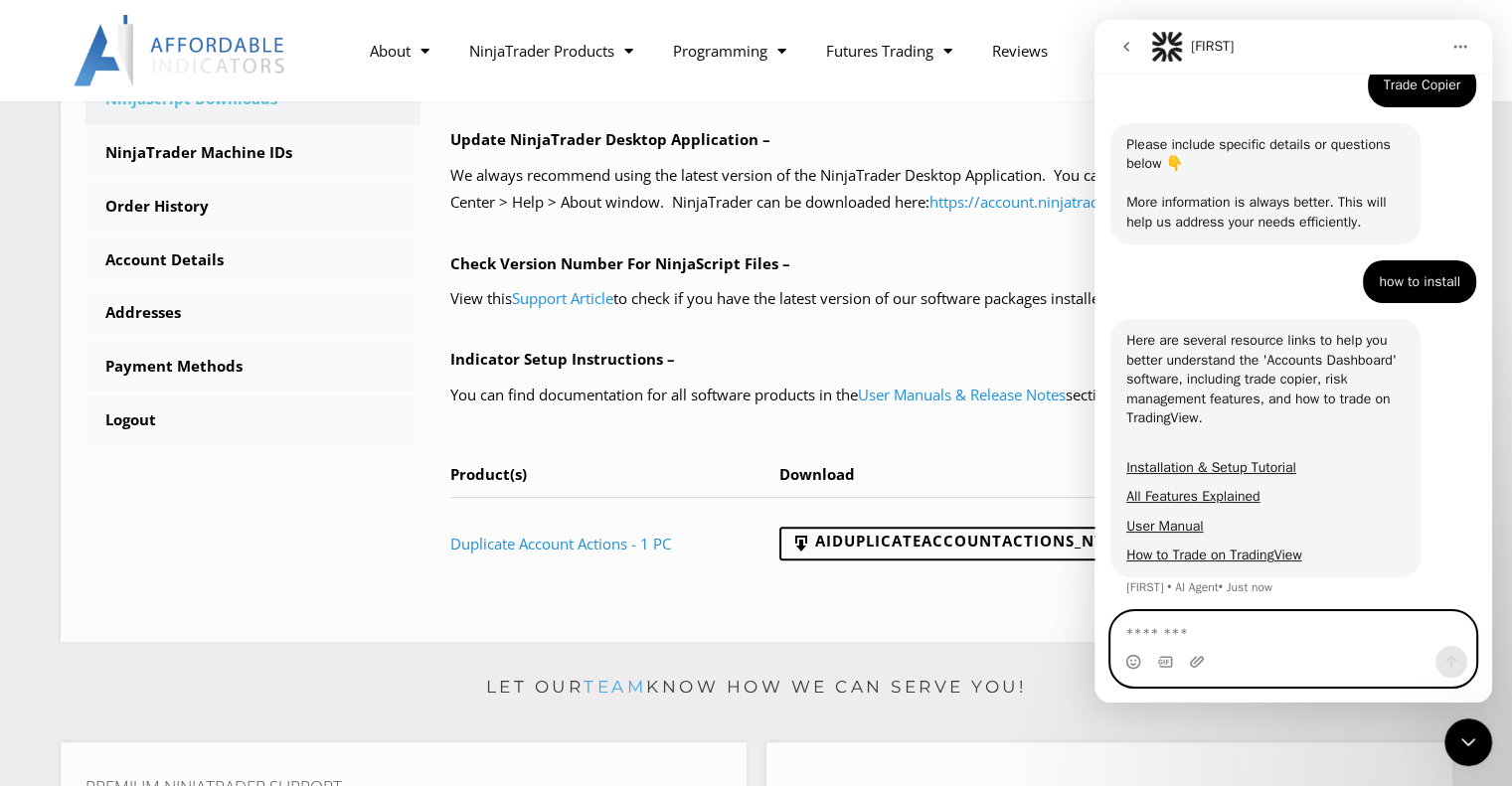 scroll, scrollTop: 547, scrollLeft: 0, axis: vertical 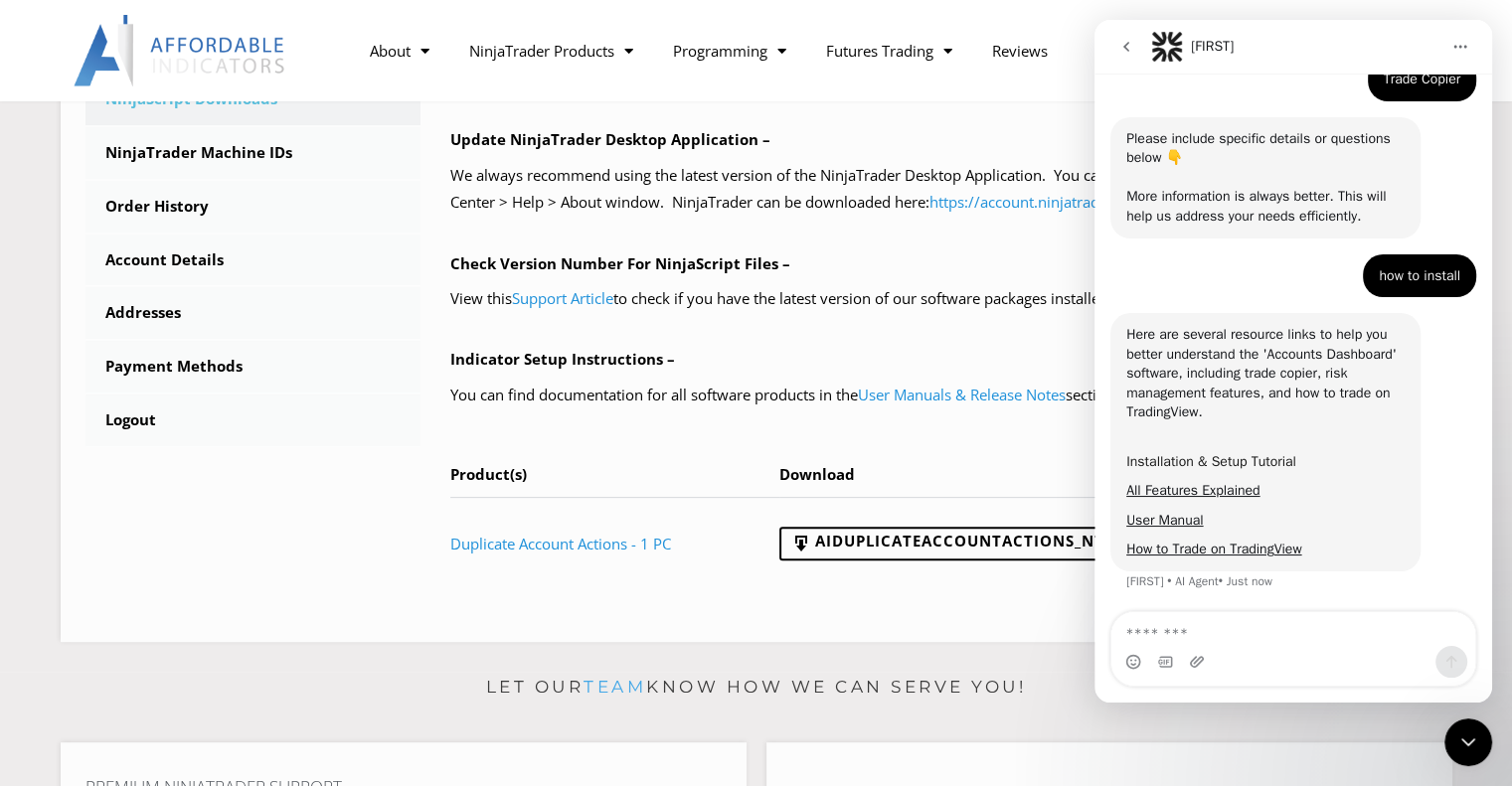 click on "Installation & Setup Tutorial" at bounding box center (1211, 461) 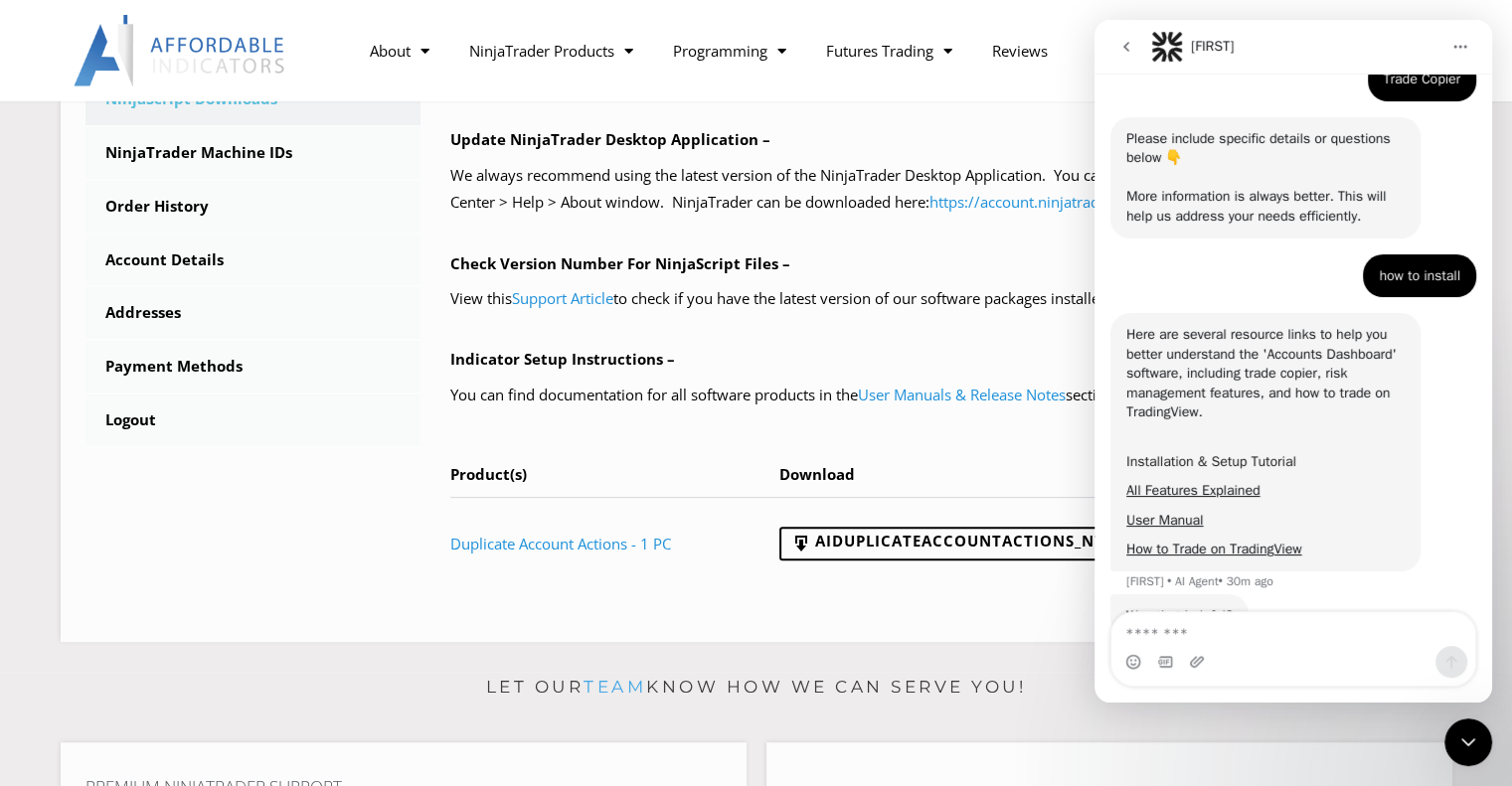 scroll, scrollTop: 612, scrollLeft: 0, axis: vertical 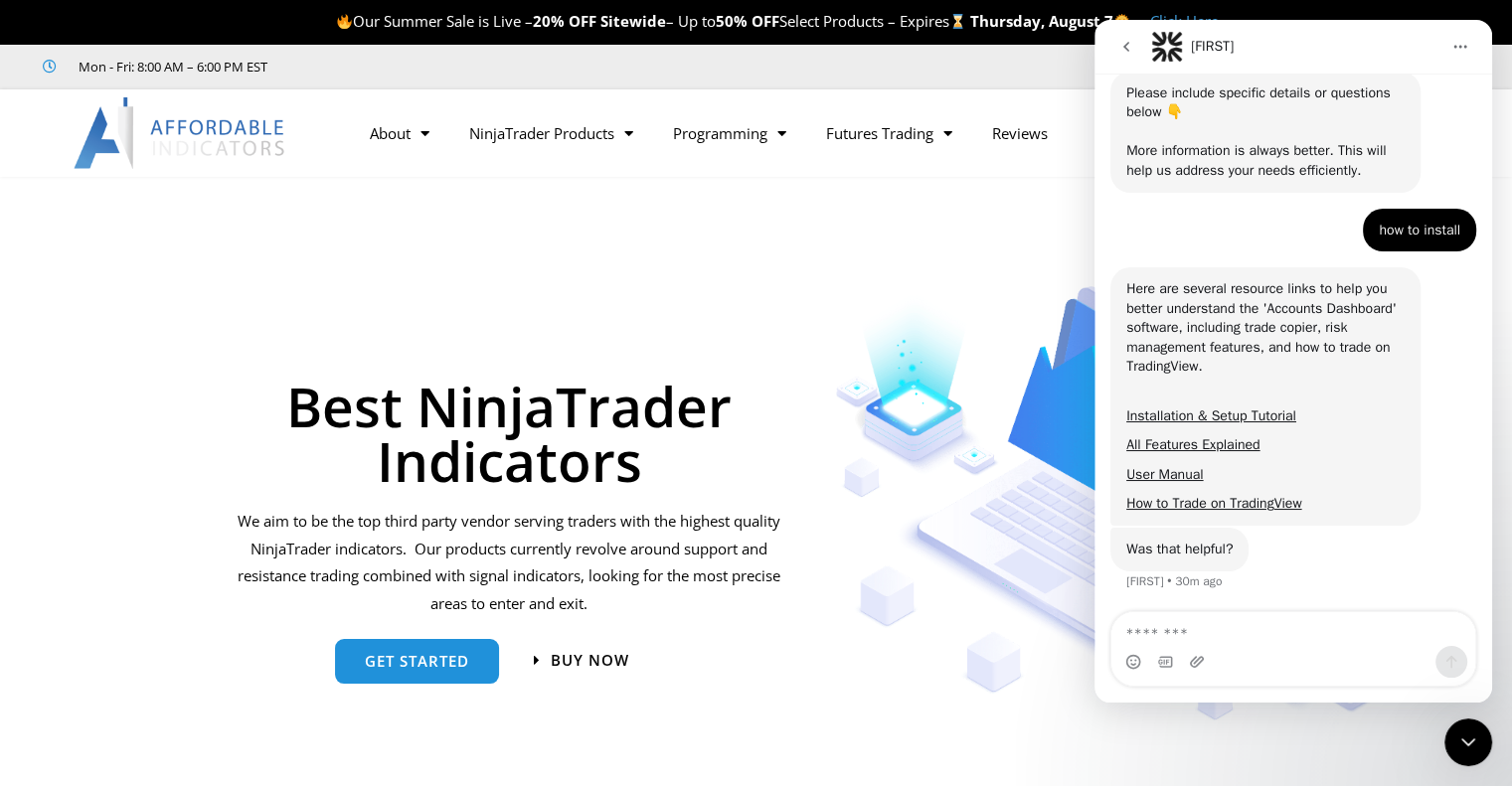 click on "Best NinjaTrader Indicators
We aim to be the top third party vendor serving traders with the highest quality NinjaTrader indicators.  Our products currently revolve around support and resistance trading combined with signal indicators, looking for the most precise areas to enter and exit.
get started
Buy now
Choose Your Style" at bounding box center (756, 2634) 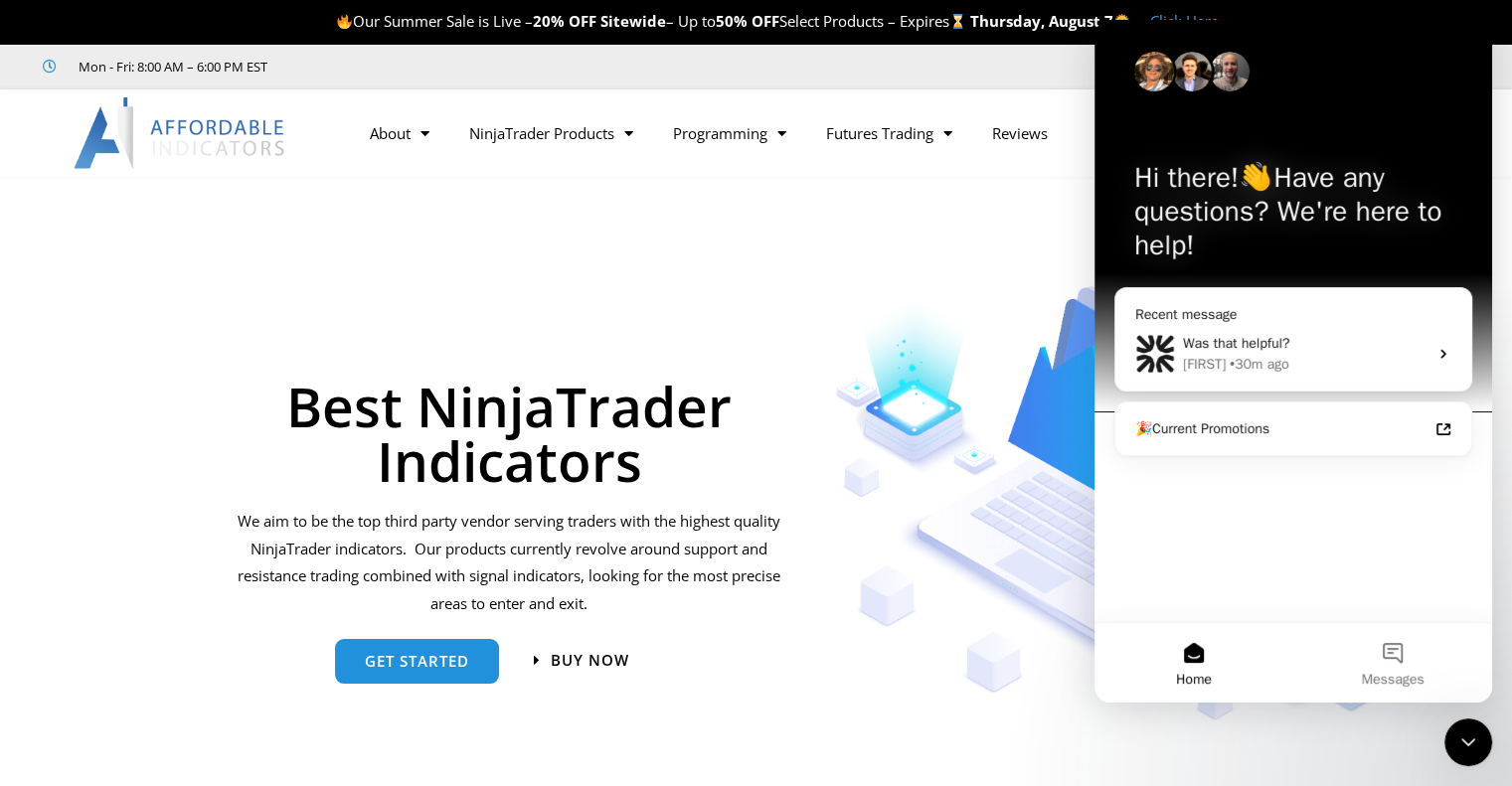 scroll, scrollTop: 0, scrollLeft: 0, axis: both 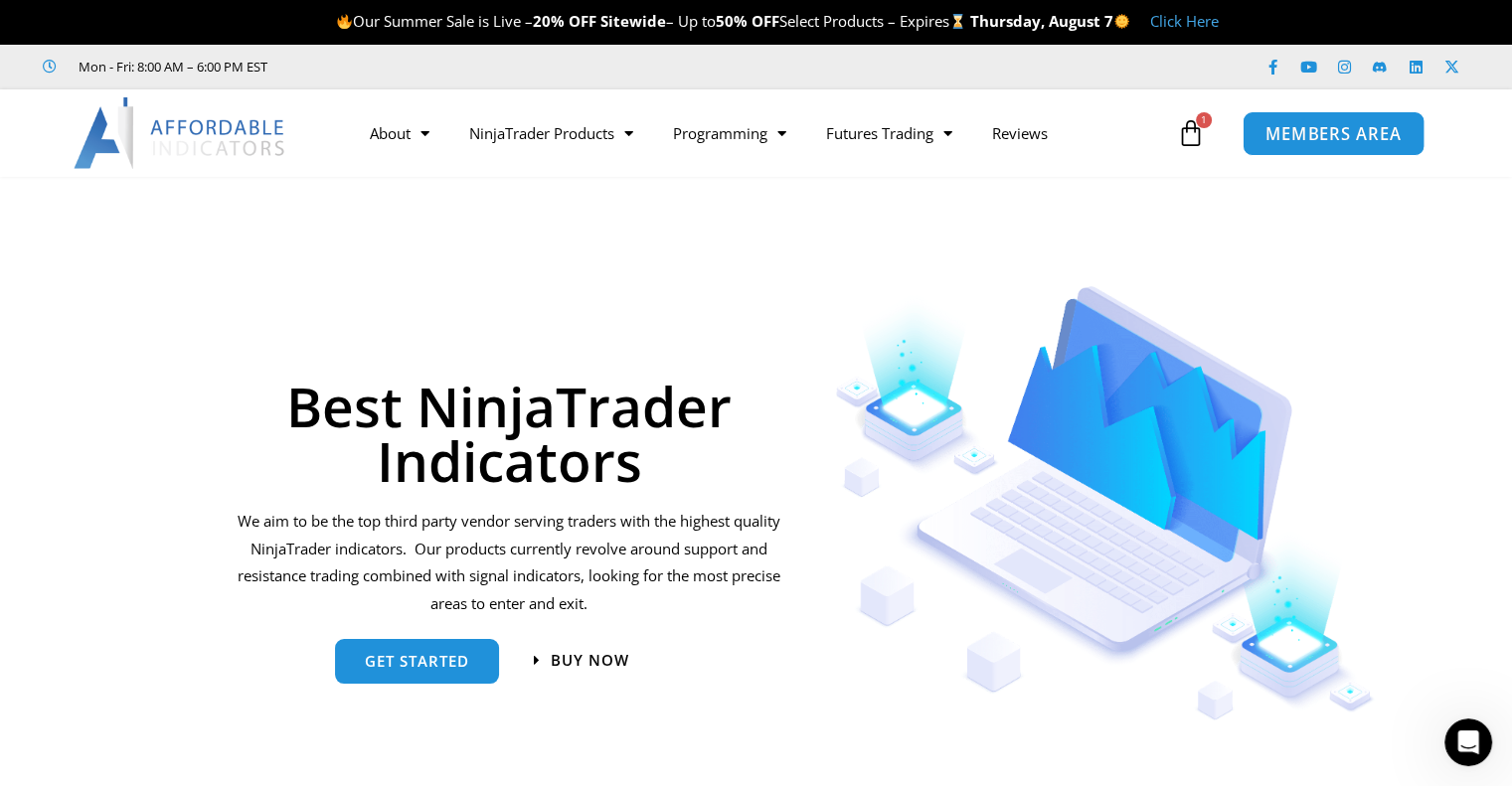 click on "MEMBERS AREA" at bounding box center [1333, 133] 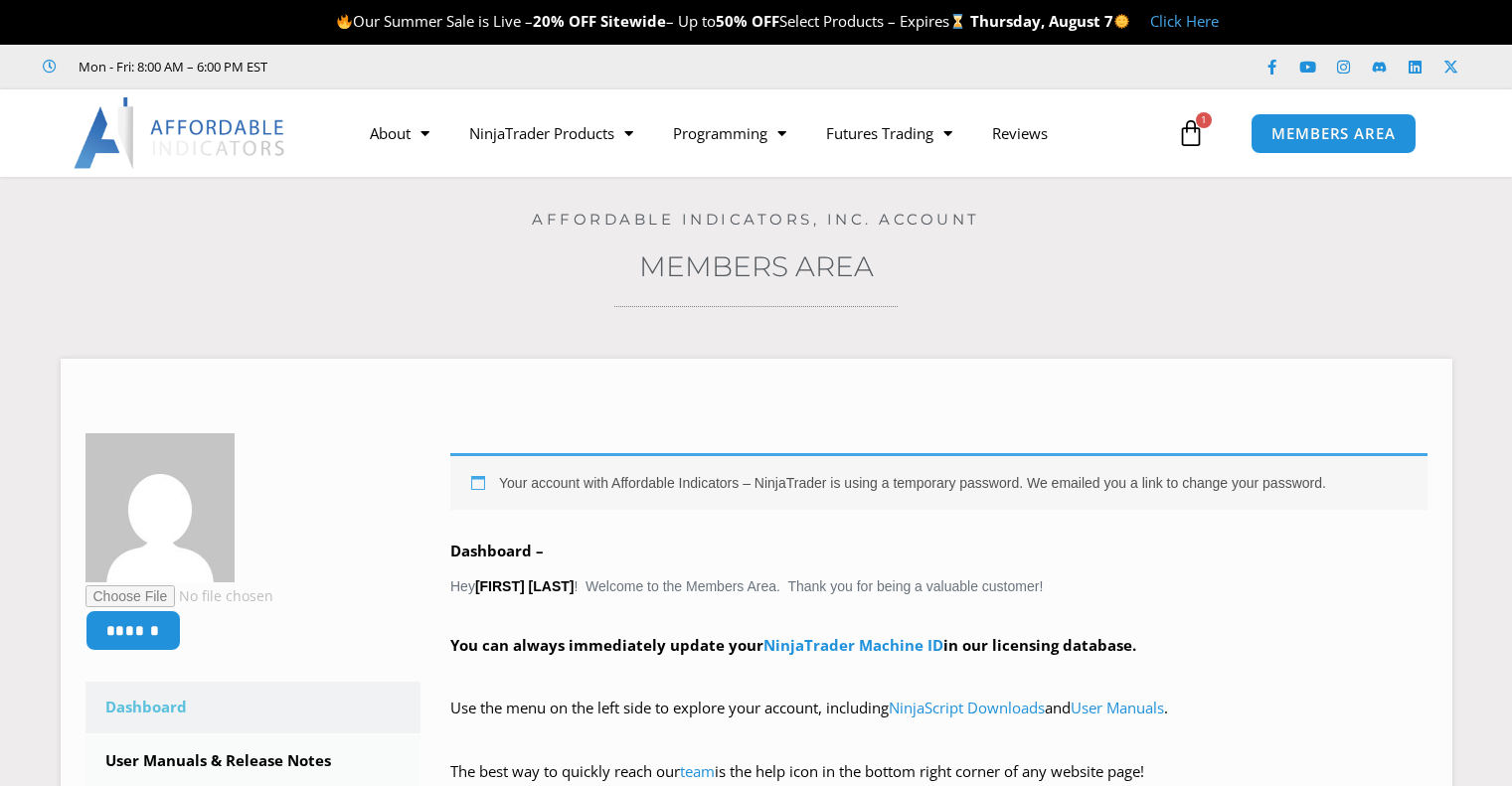 scroll, scrollTop: 0, scrollLeft: 0, axis: both 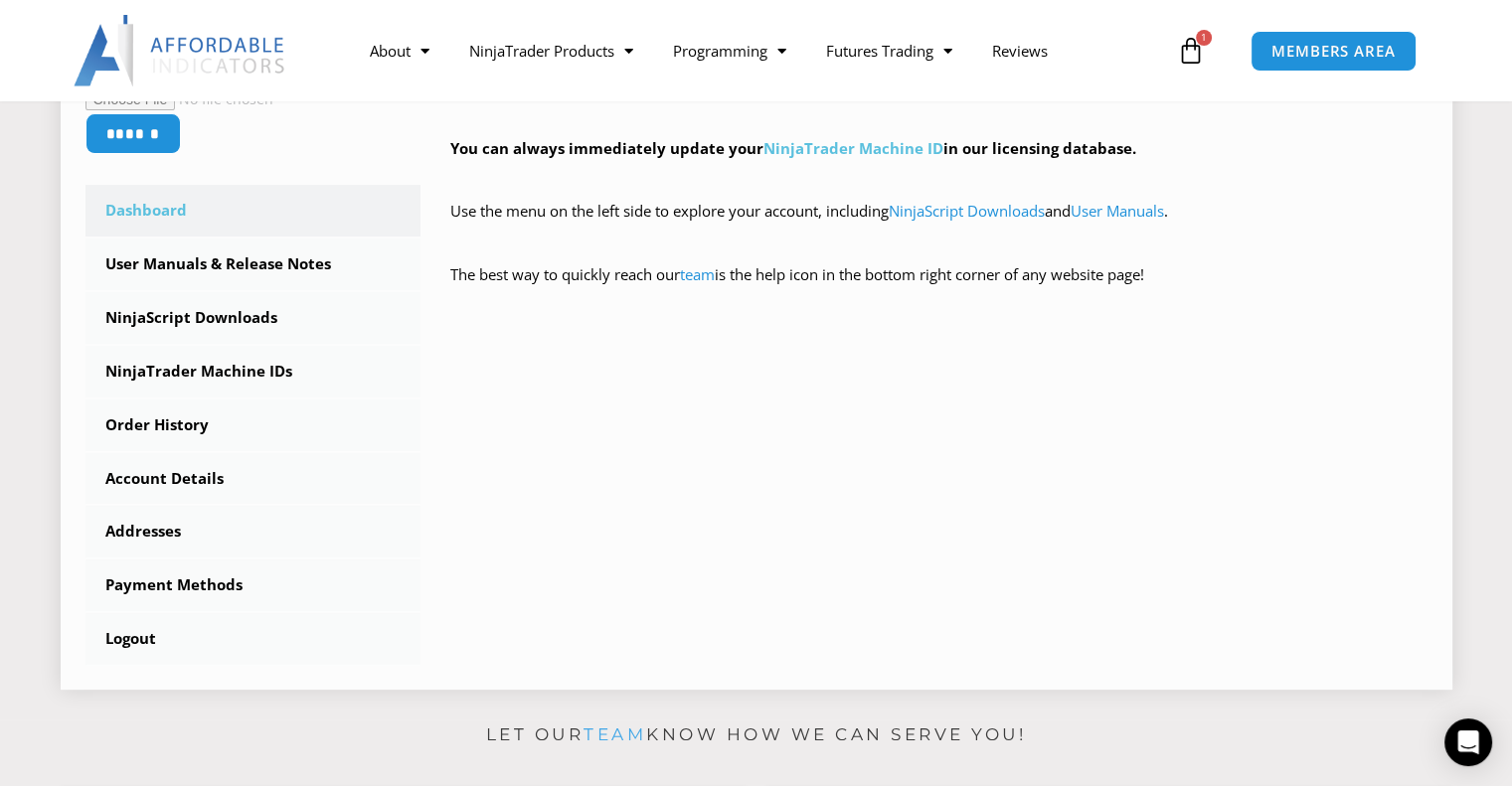 click on "NinjaTrader Machine ID" at bounding box center [853, 148] 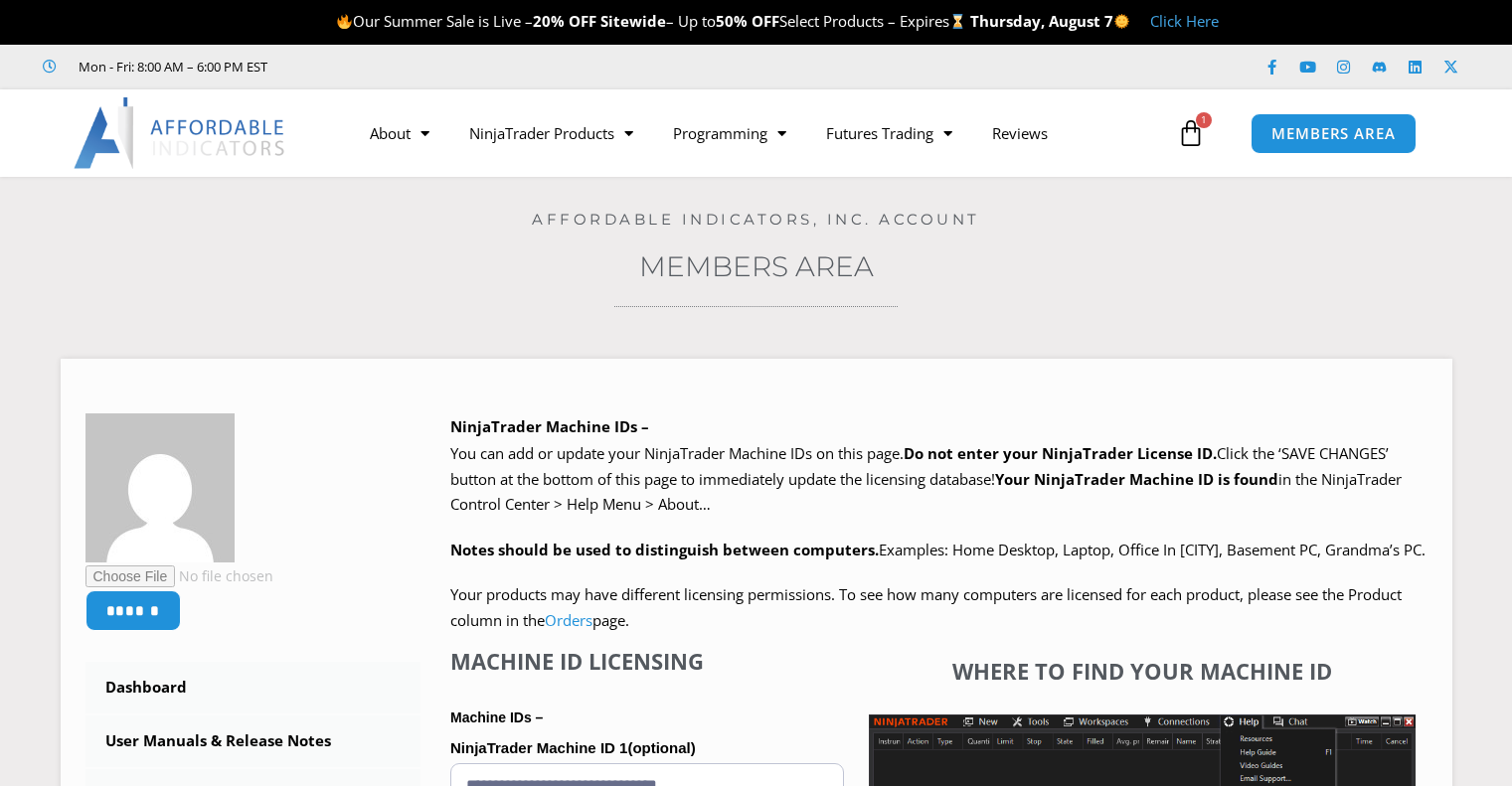 scroll, scrollTop: 0, scrollLeft: 0, axis: both 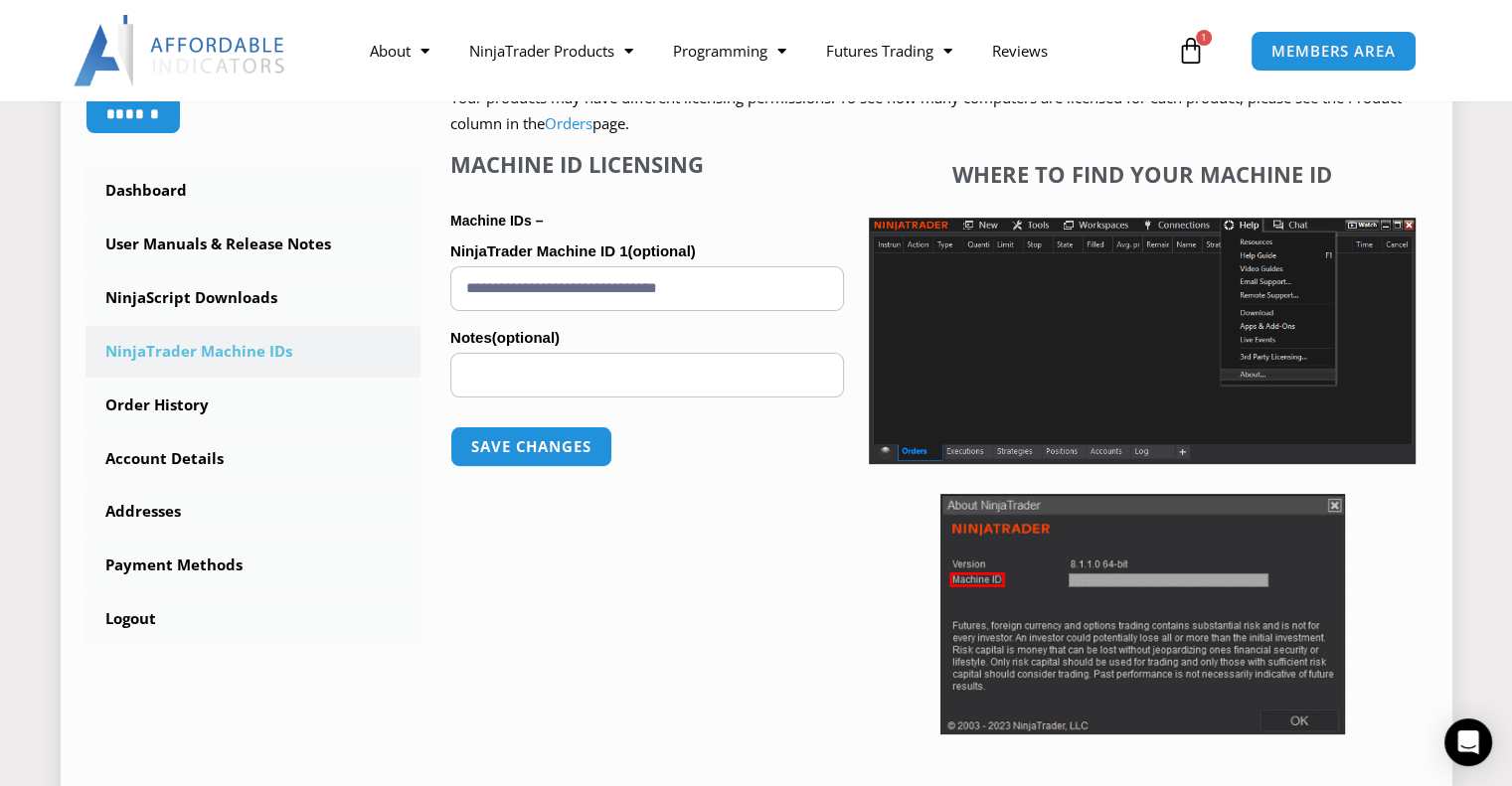 click on "**********" at bounding box center [647, 288] 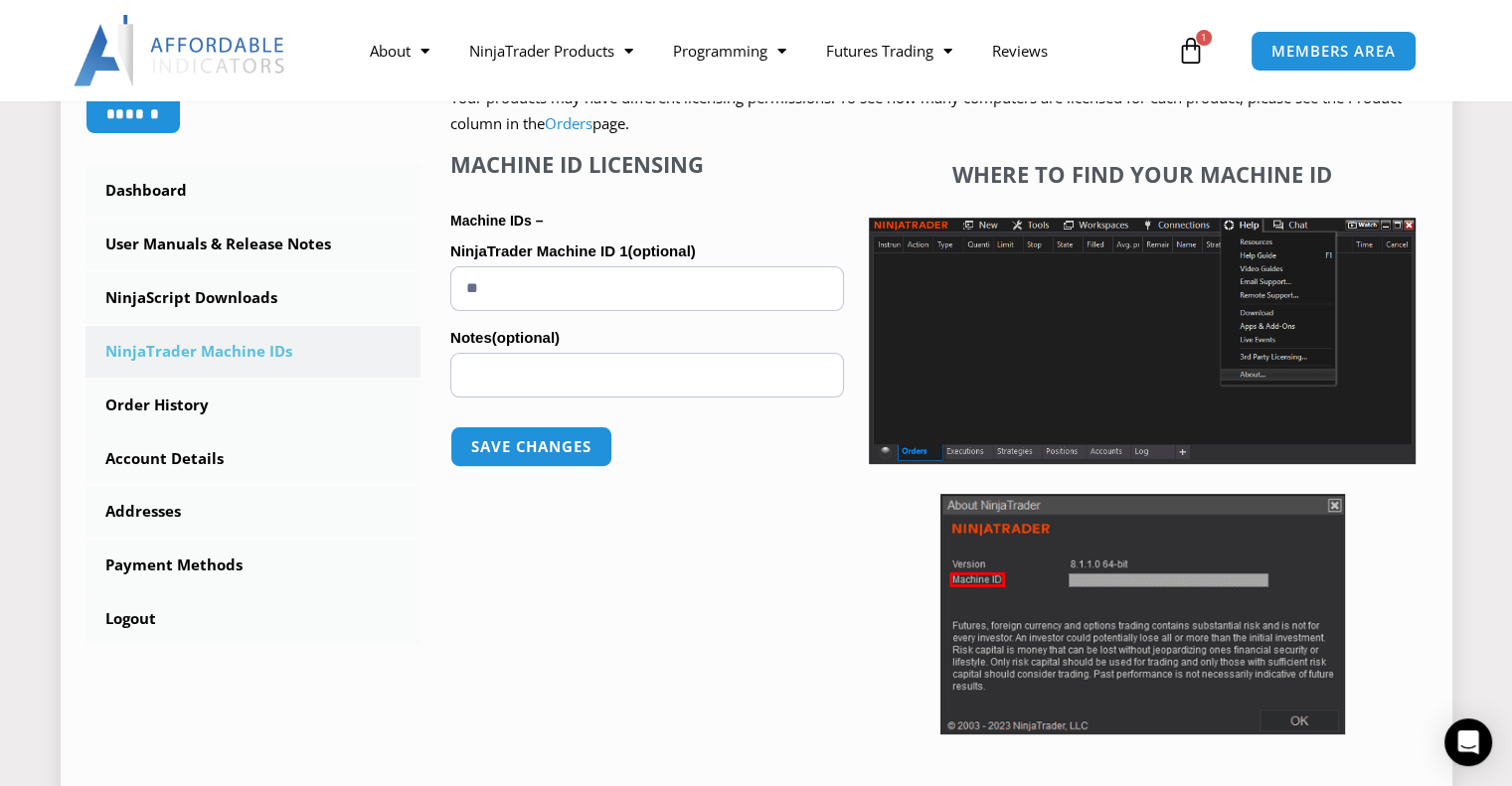 type on "*" 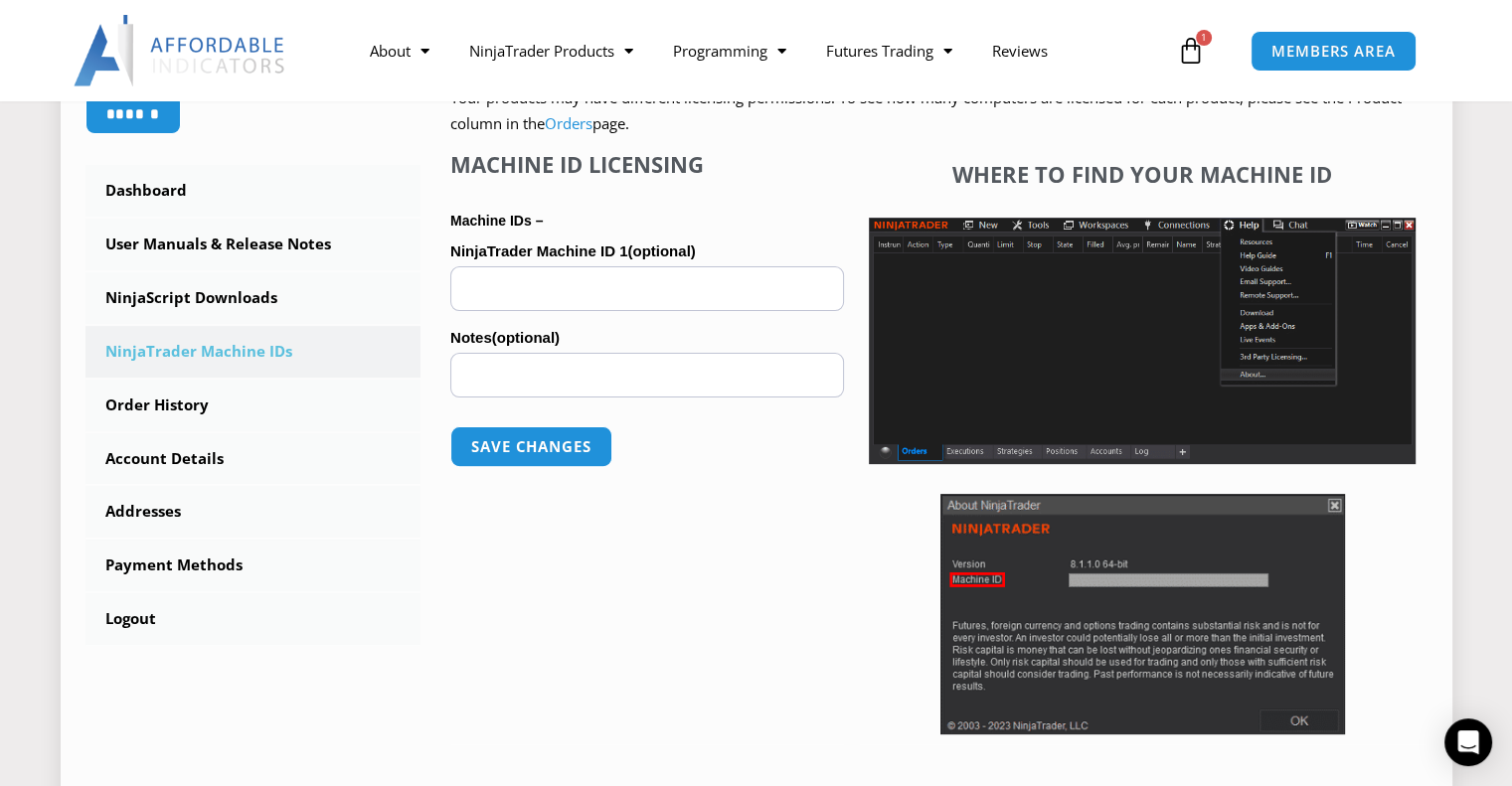 paste on "**********" 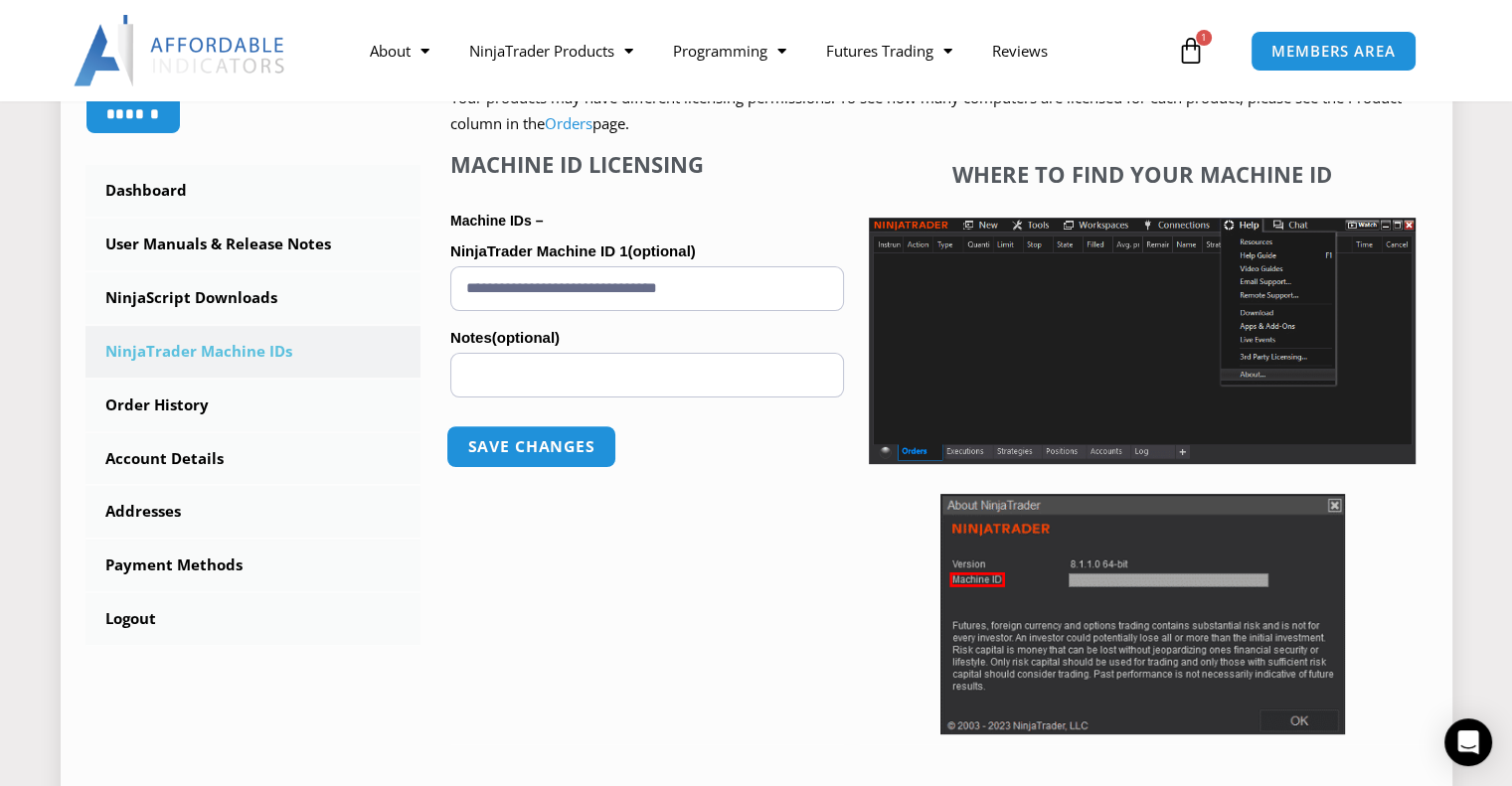 click on "Save changes" at bounding box center [531, 446] 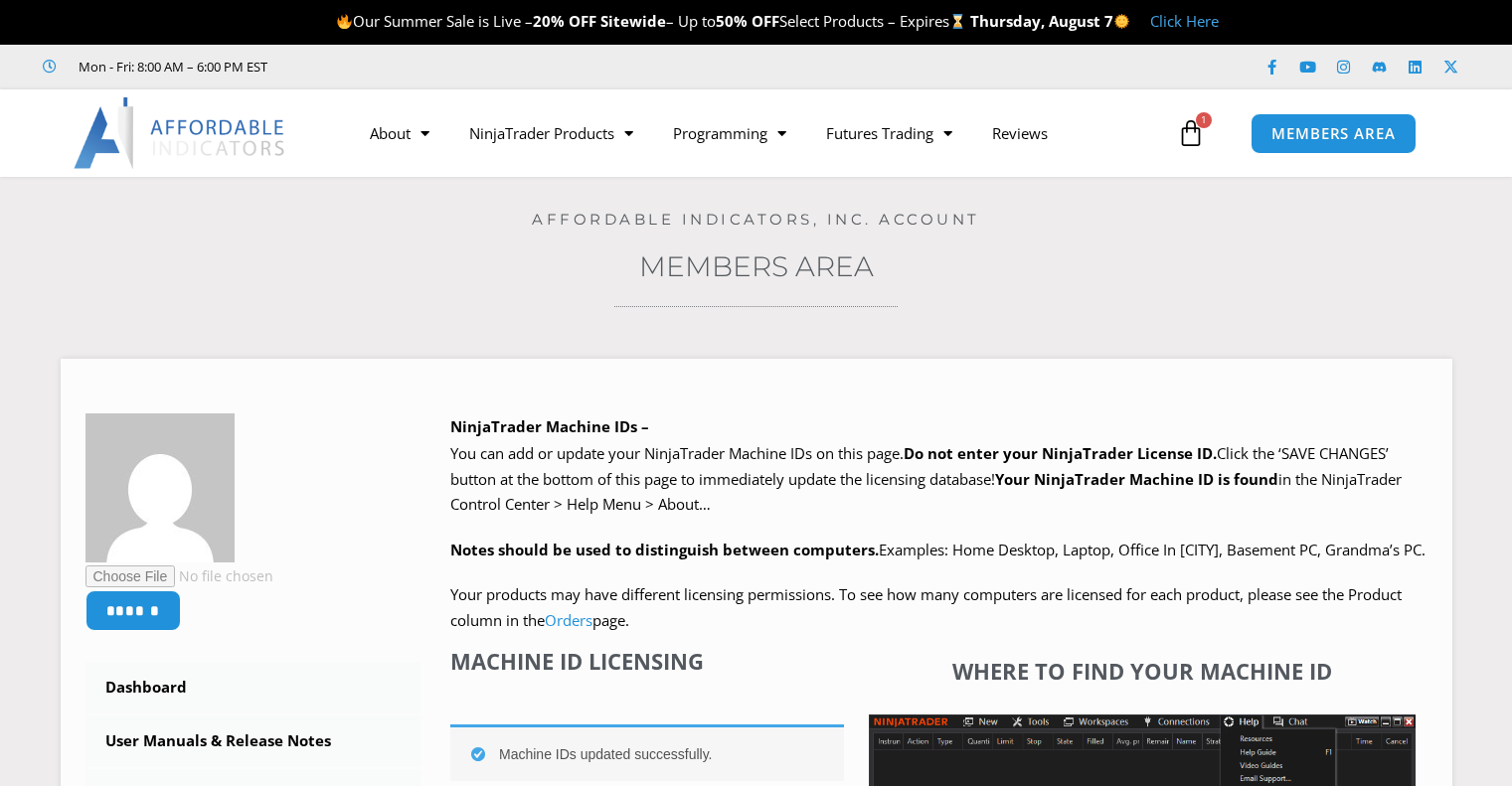 scroll, scrollTop: 0, scrollLeft: 0, axis: both 